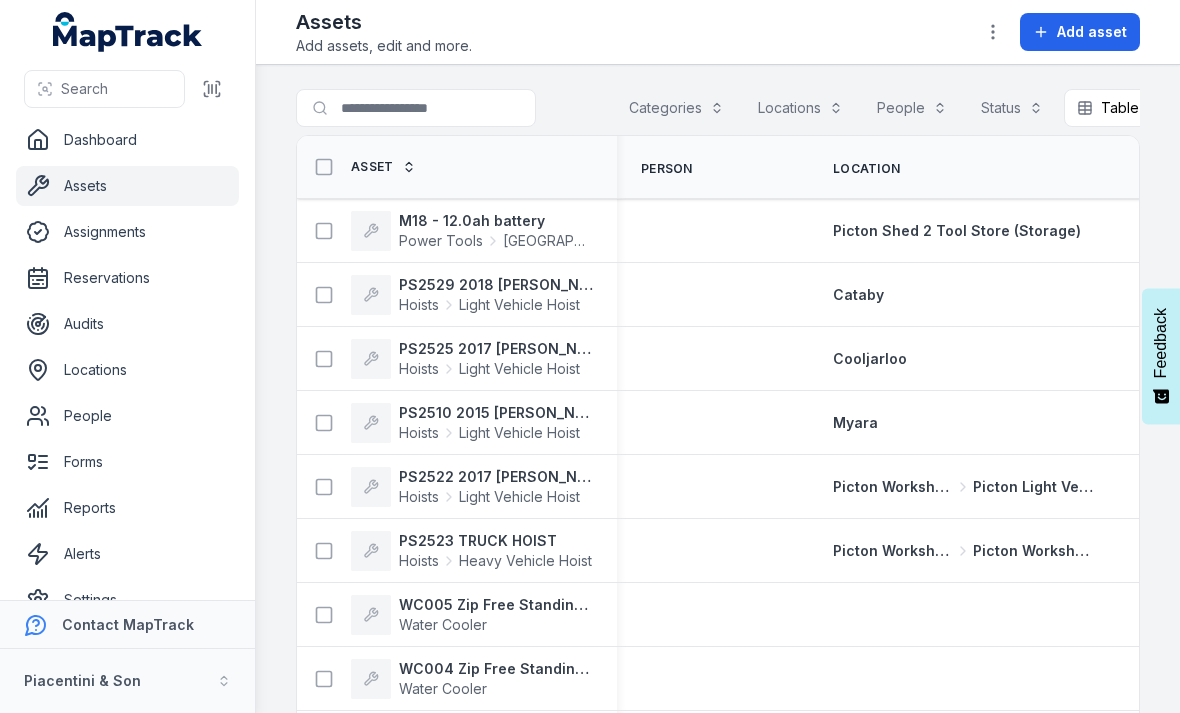 scroll, scrollTop: 0, scrollLeft: 0, axis: both 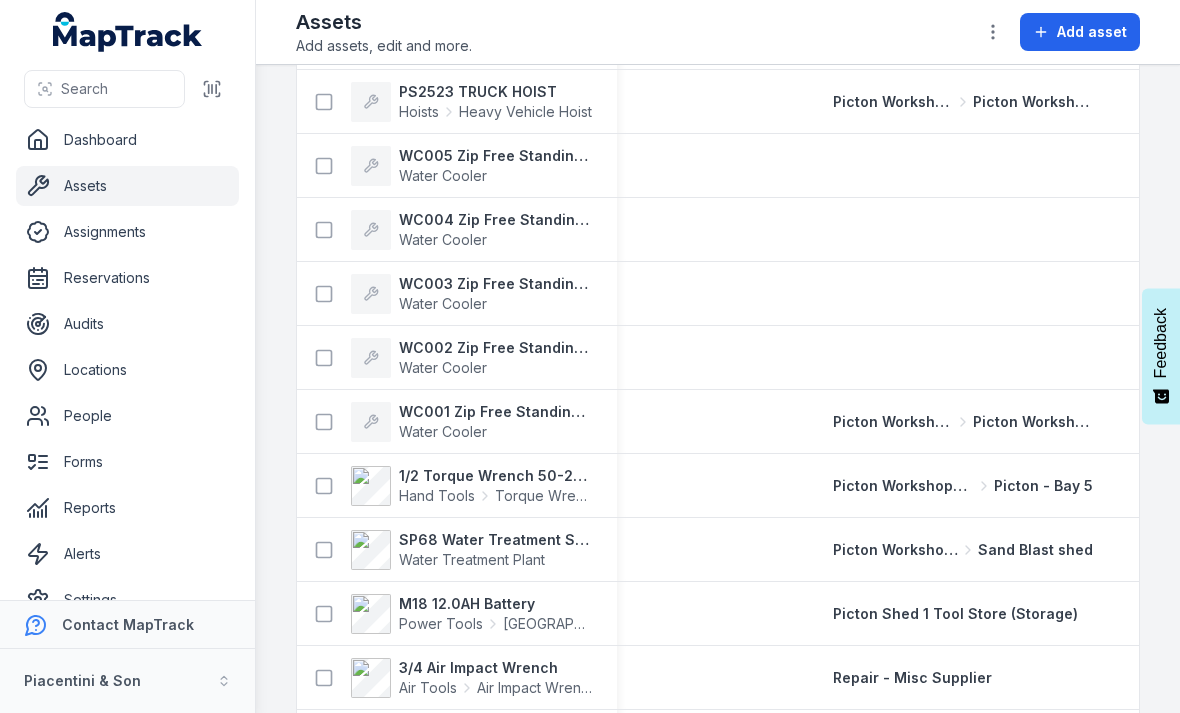click on "SP68 Water Treatment System ([GEOGRAPHIC_DATA])" at bounding box center (496, 540) 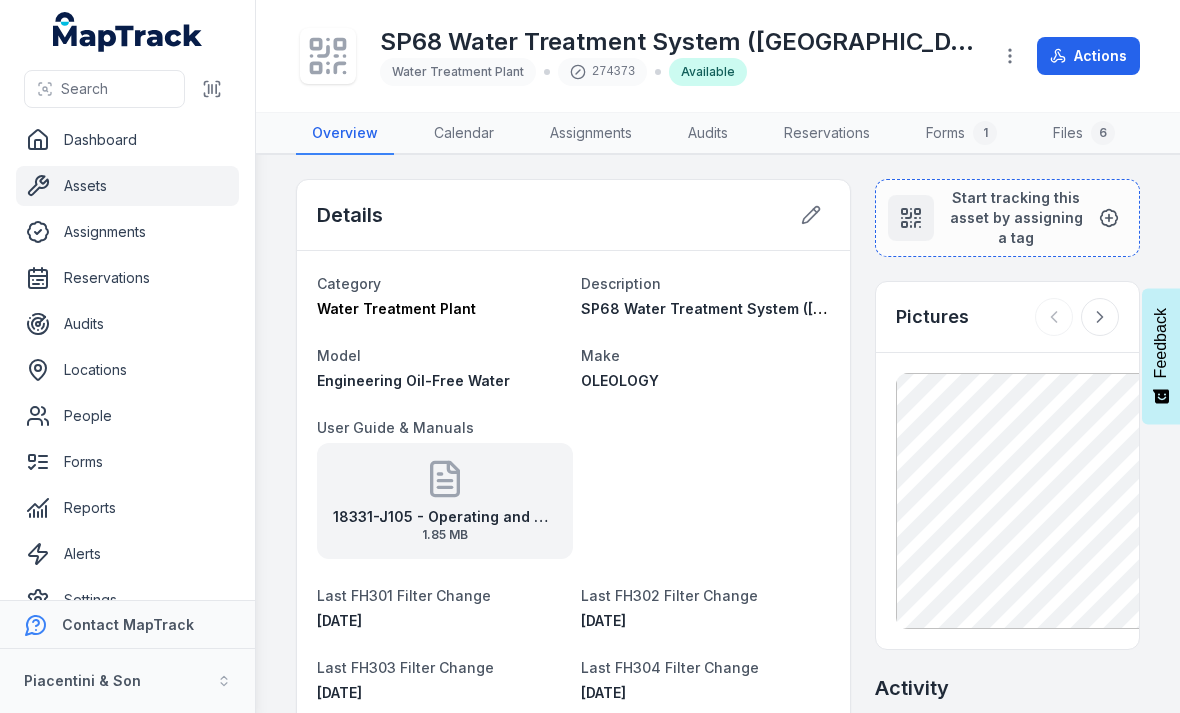 scroll, scrollTop: 0, scrollLeft: 0, axis: both 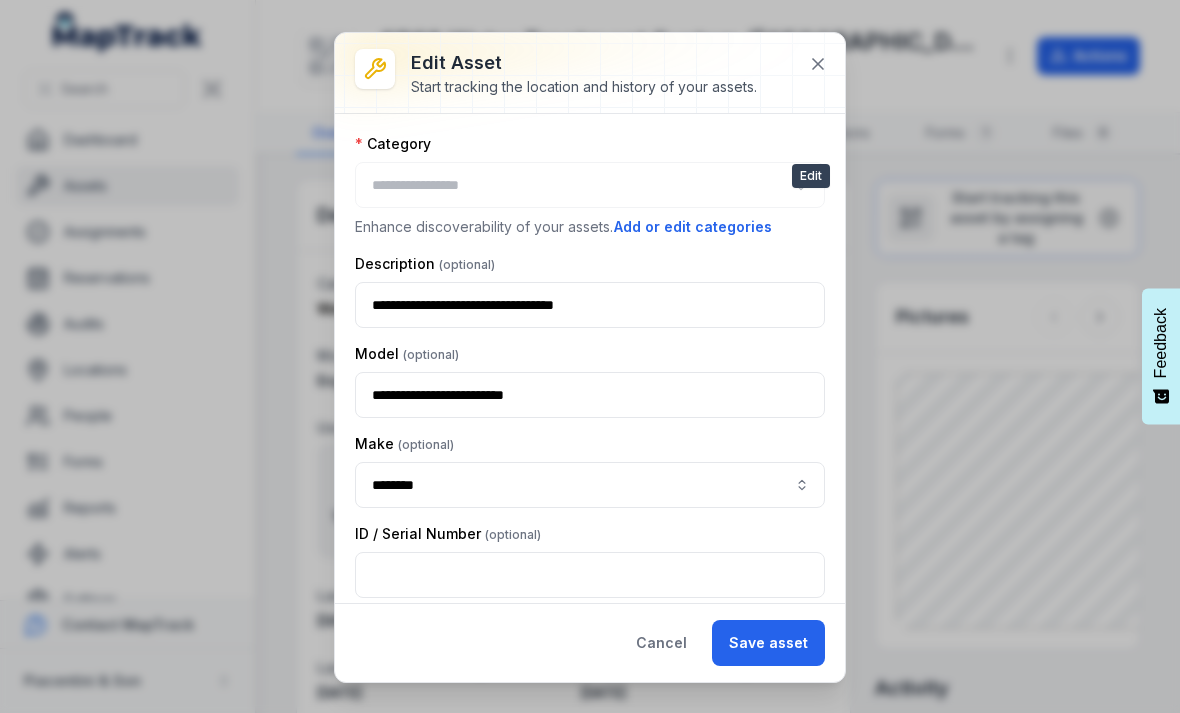 type on "**********" 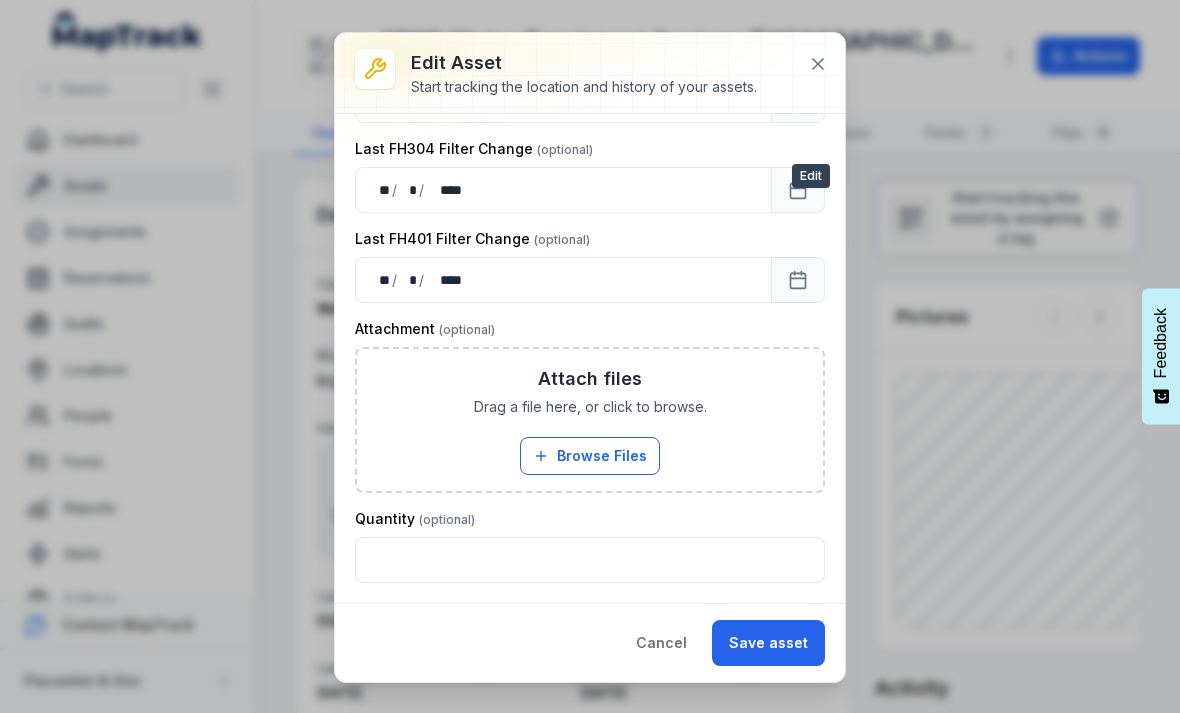 scroll, scrollTop: 788, scrollLeft: 0, axis: vertical 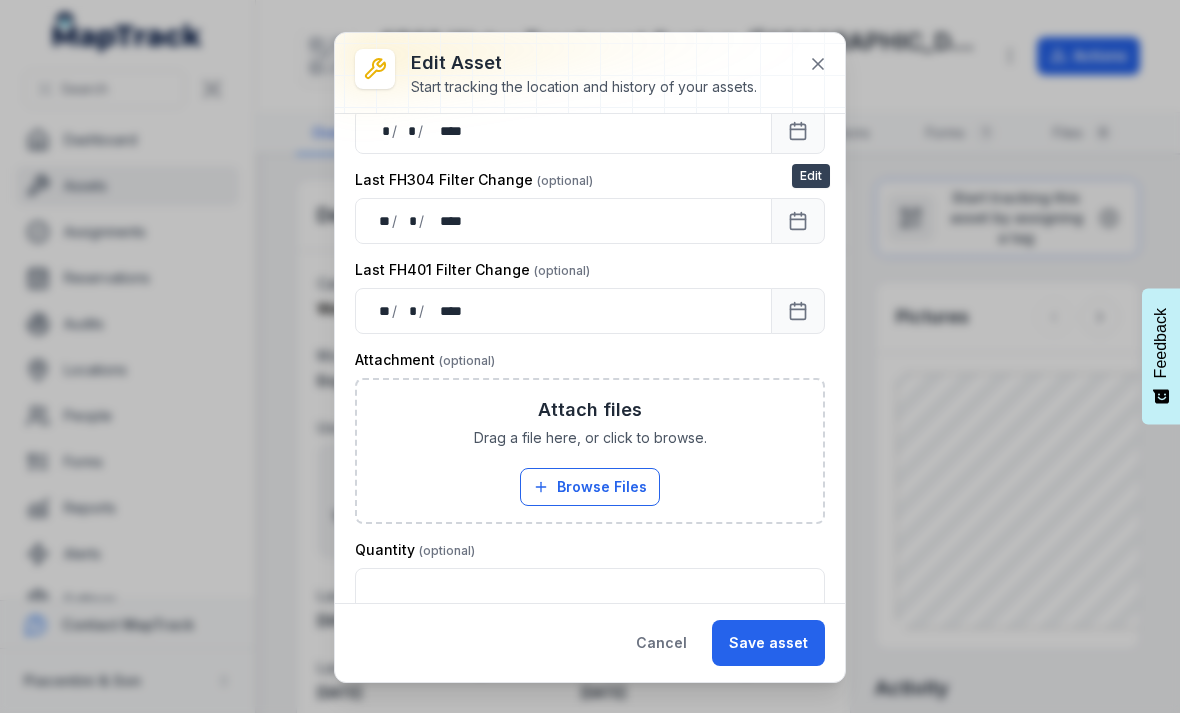 click on "Browse Files" at bounding box center (590, 487) 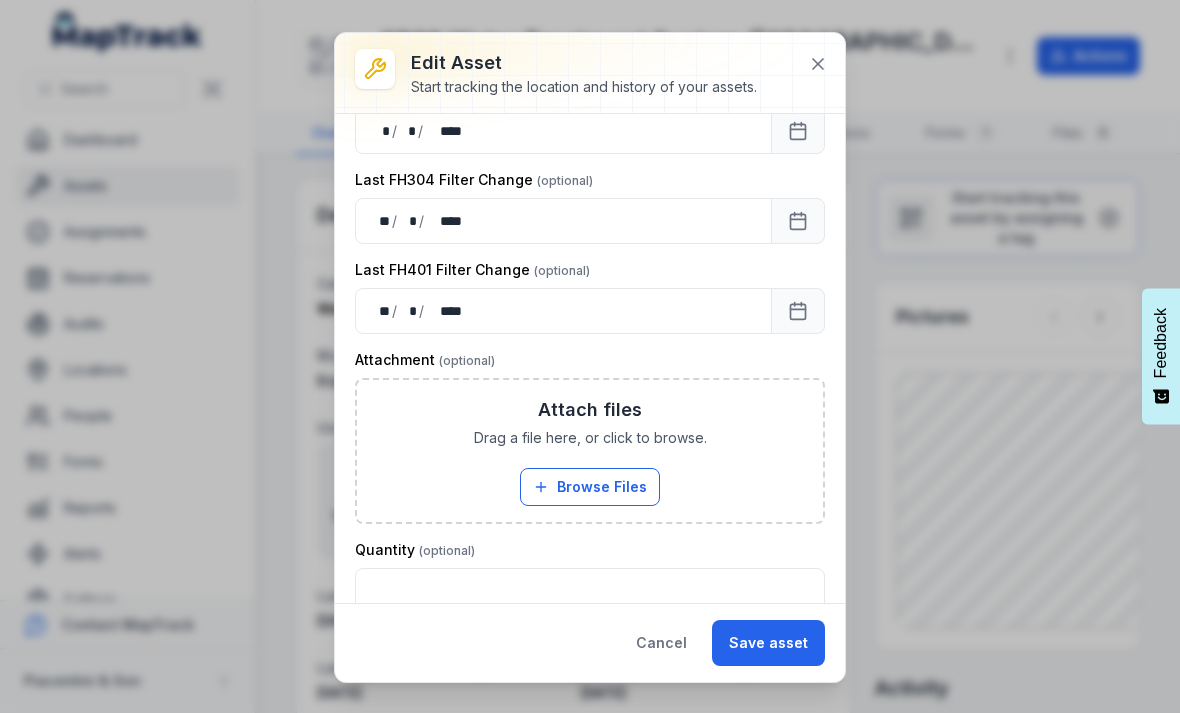 click at bounding box center (818, 64) 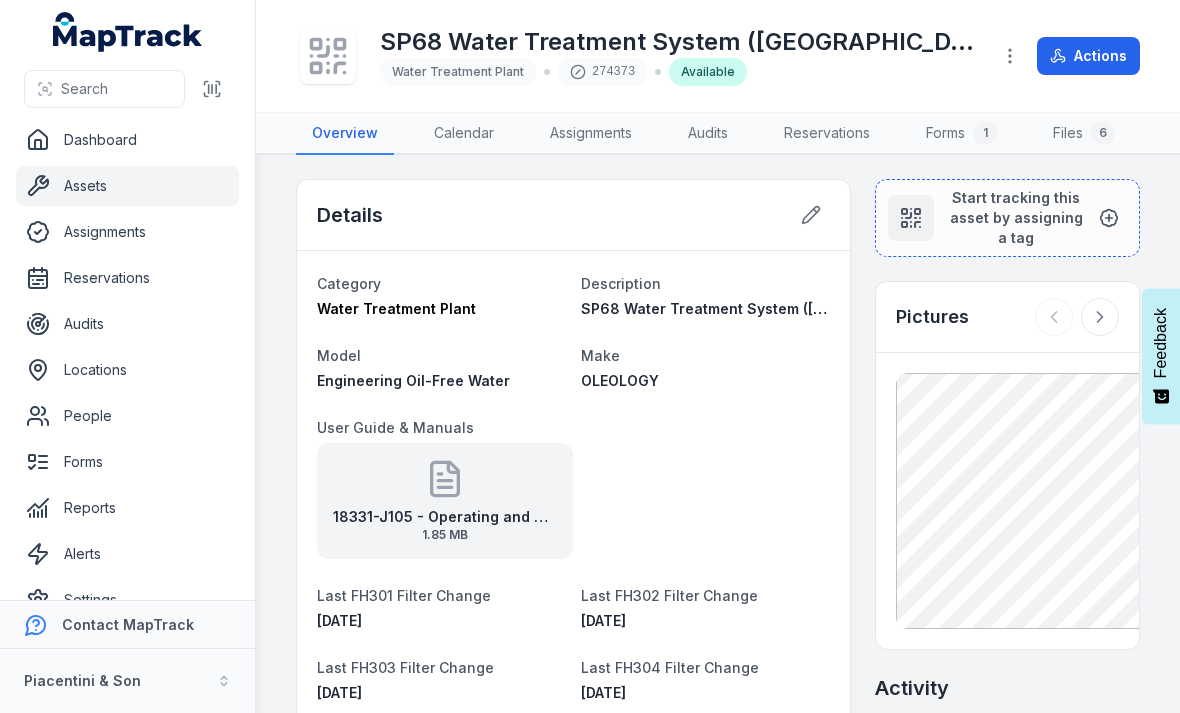 click on "Details Category Water Treatment Plant Description SP68 Water Treatment System (Picton) Model Engineering Oil-Free Water Make OLEOLOGY User Guide & Manuals 18331-J105 - Operating and Maintenance Manual rev0 1.85 MB Last FH301 Filter Change 4/7/2025 Last FH302 Filter Change 13/6/2025 Last FH303 Filter Change 4/7/2025 Last FH304 Filter Change 10/4/2025 Last FH401 Filter Change 24/6/2025 Attachment Quantity Notes Tony Halout 6 days ago 301 401 monthly
the 302/303/304 3 monthly Add a note... Add note Start tracking this asset by assigning a tag Pictures Activity Note  deleted   by  Tony Halout Jul 10 Note  added   by  Anita Jess Jul 10 Monthly Water treatment filter change   form completed for  SP68 Water Treatment System (Picton)    by  Tony Halout Jul 10 File  18331-J105 - Operating and Maintenance Manual rev0  uploaded  by  Tony Halout Jul 4 Note  deleted   by  Tony Halout Jul 4 File  image  deleted  by  Tony Halout Jul 4 File  image  uploaded  by  Tony Halout Jul 4 Note  added   by  Tony Halout Jul 4 File" at bounding box center (718, 434) 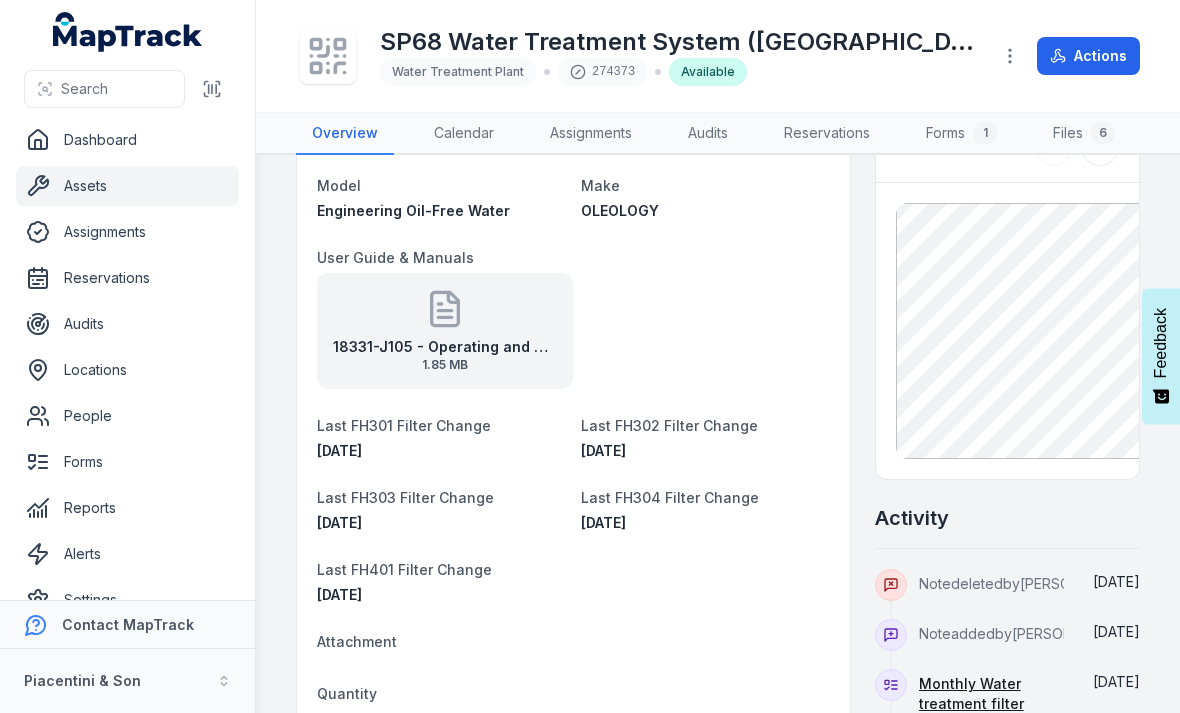 scroll, scrollTop: 348, scrollLeft: 0, axis: vertical 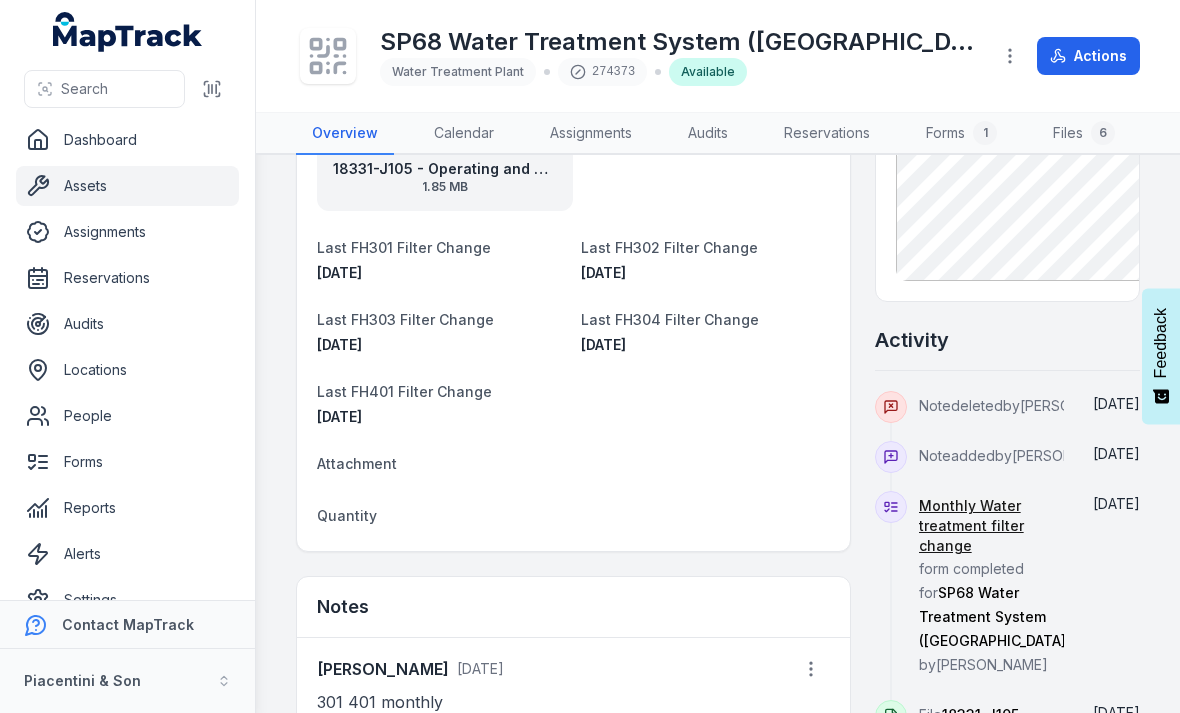 click on "Dashboard" at bounding box center [127, 140] 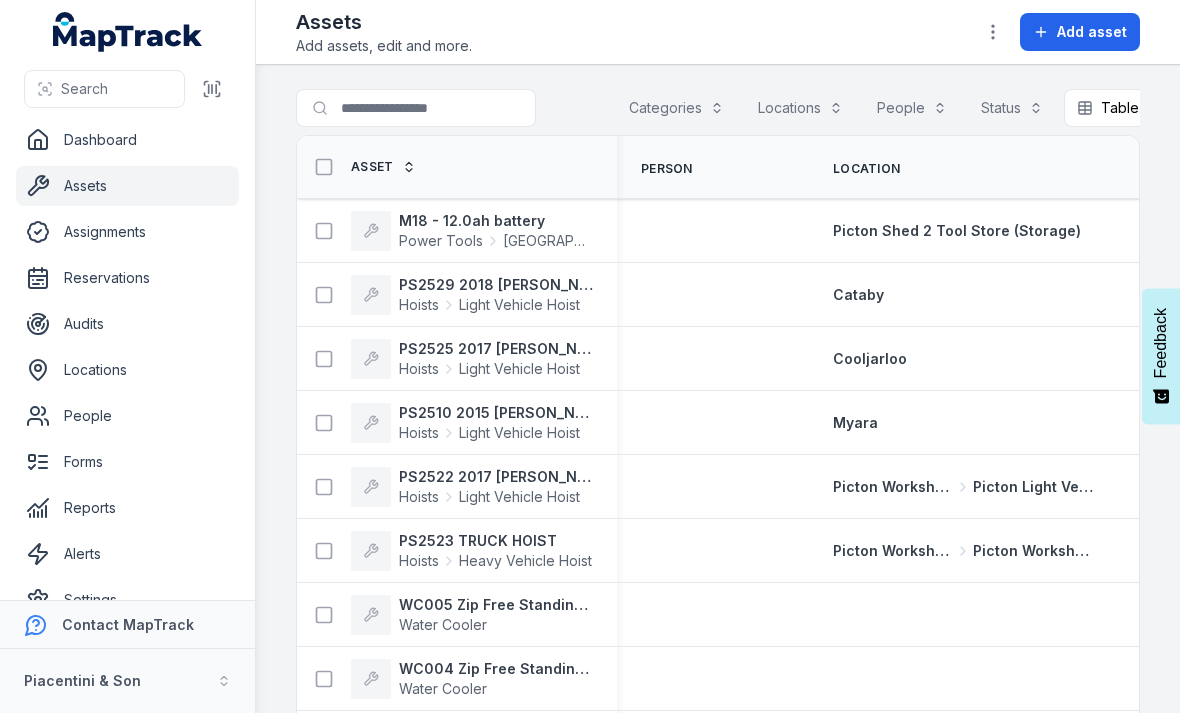 scroll, scrollTop: 0, scrollLeft: 0, axis: both 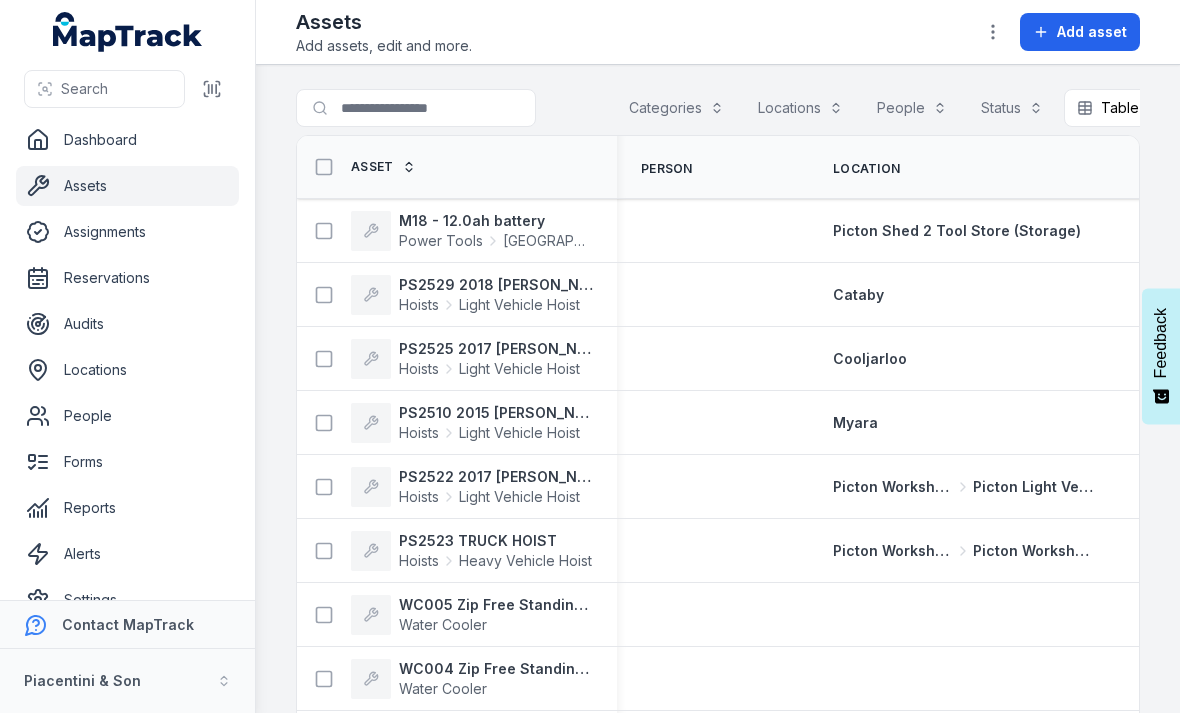 click on "Add asset" at bounding box center [1092, 32] 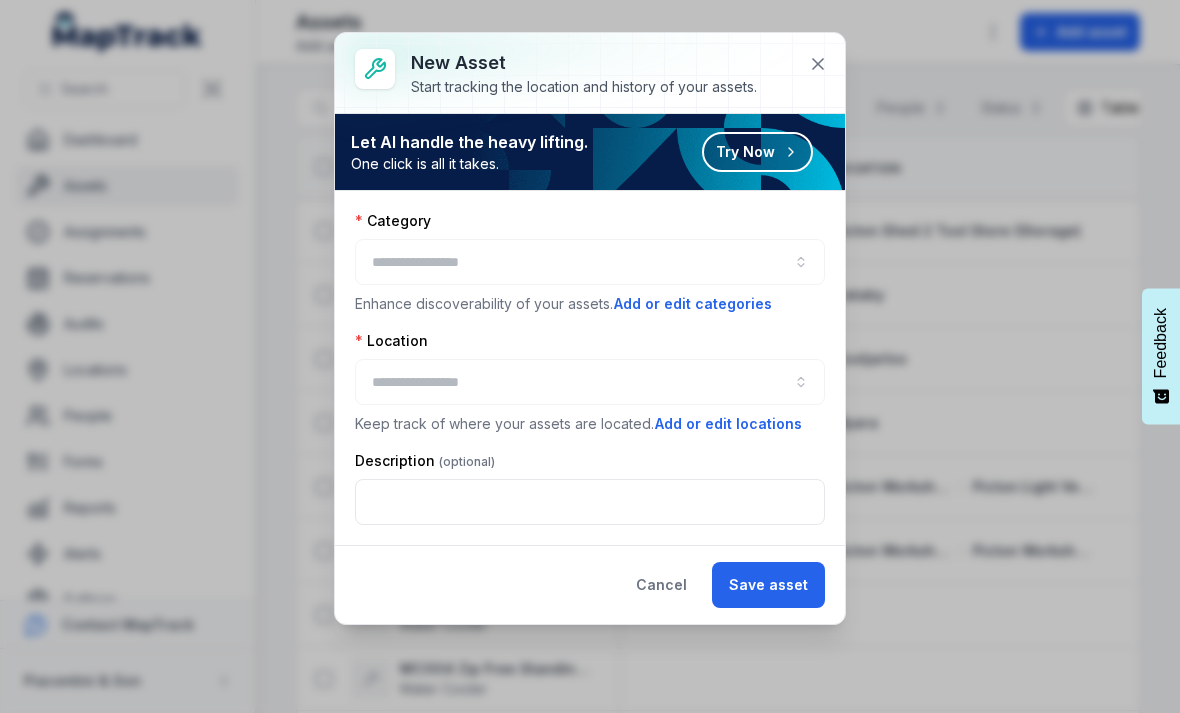 click at bounding box center (590, 262) 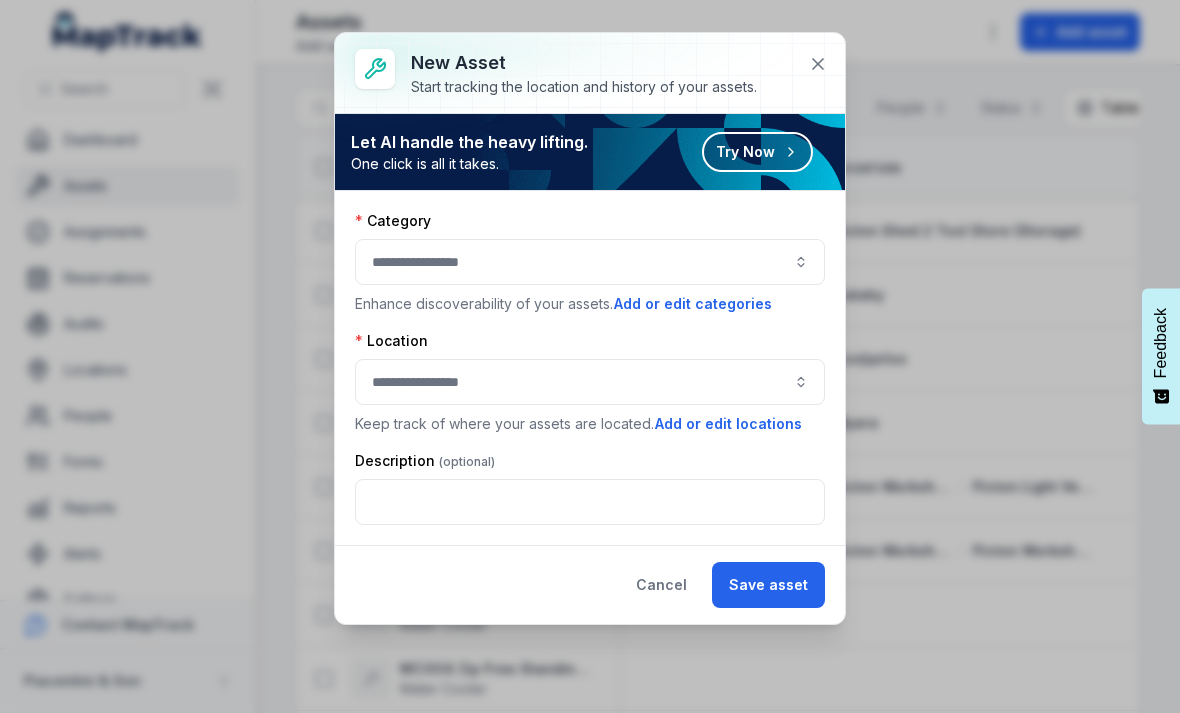 click on "Add or edit categories" at bounding box center [693, 304] 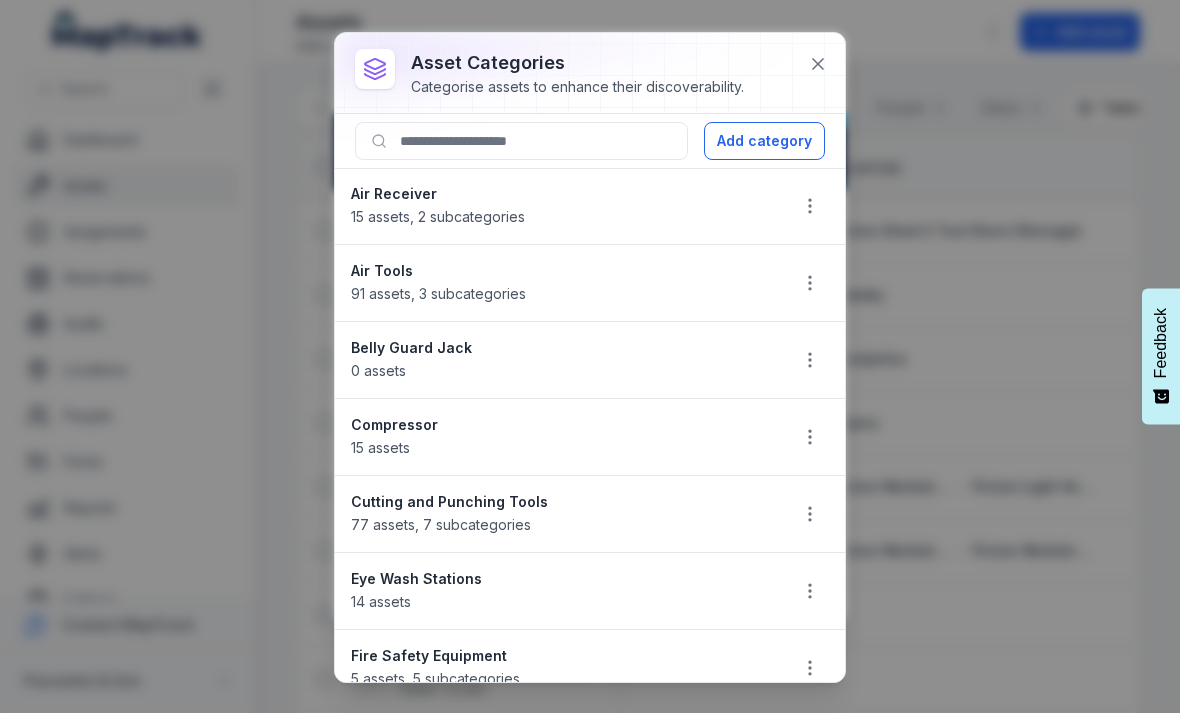 click on "Add category" at bounding box center (764, 141) 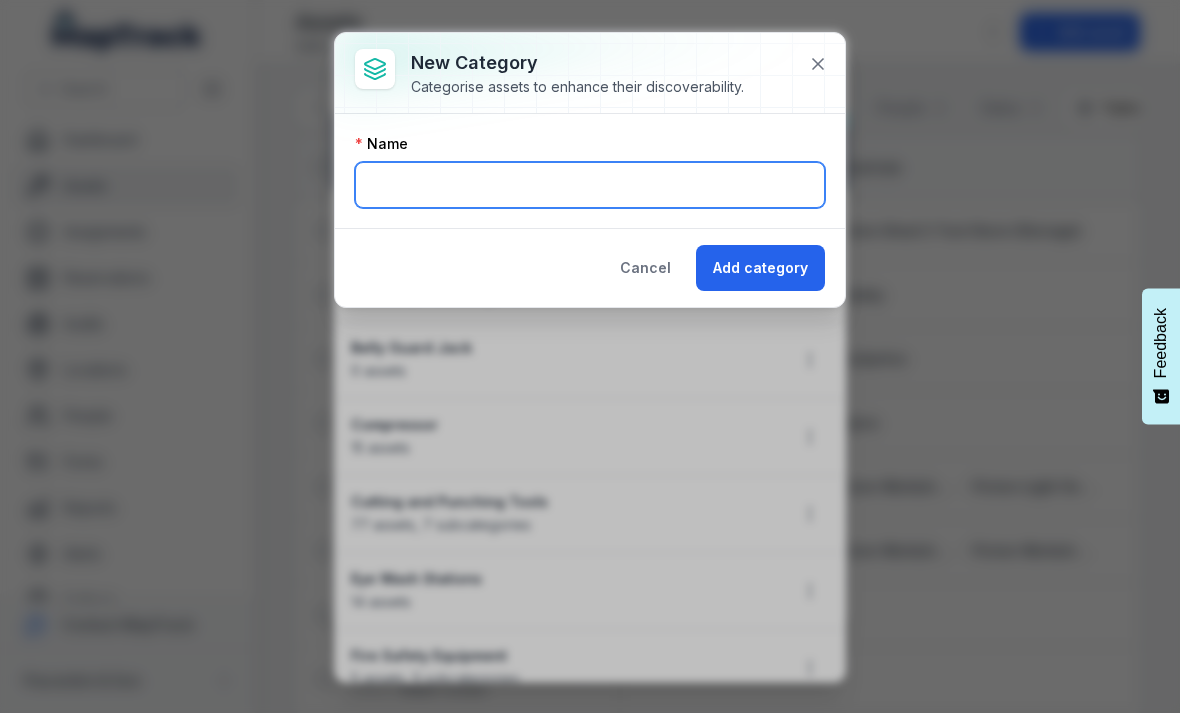 click at bounding box center (590, 185) 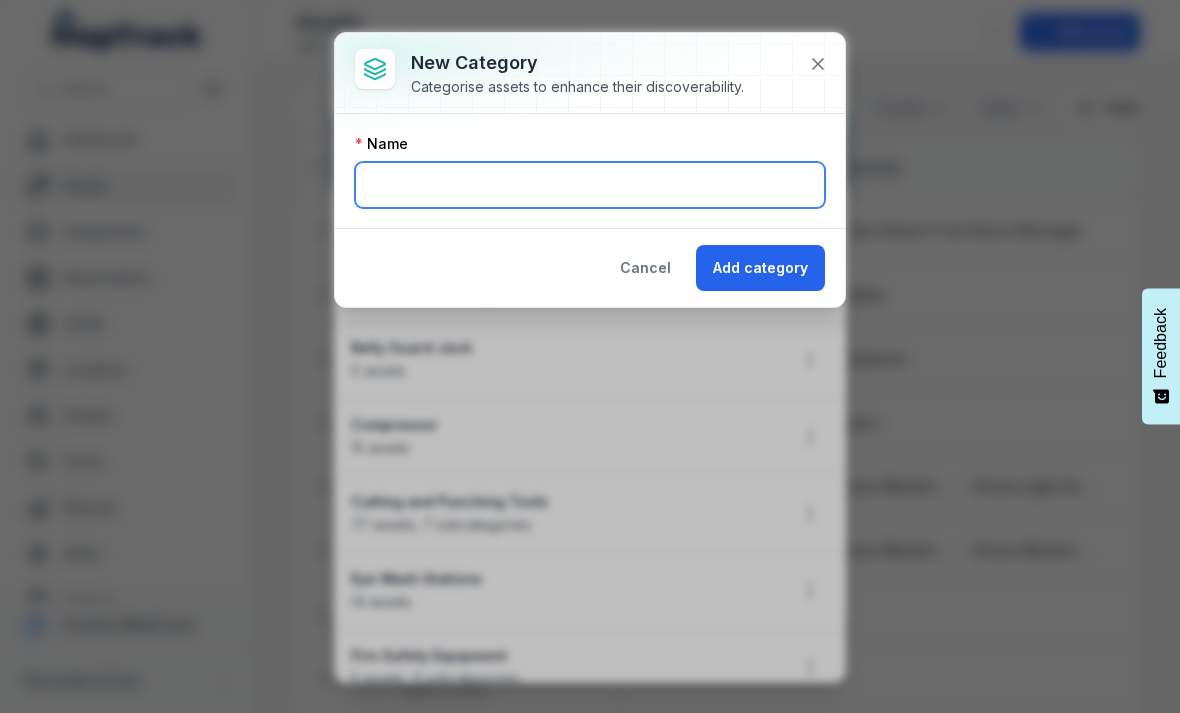 click at bounding box center [590, 185] 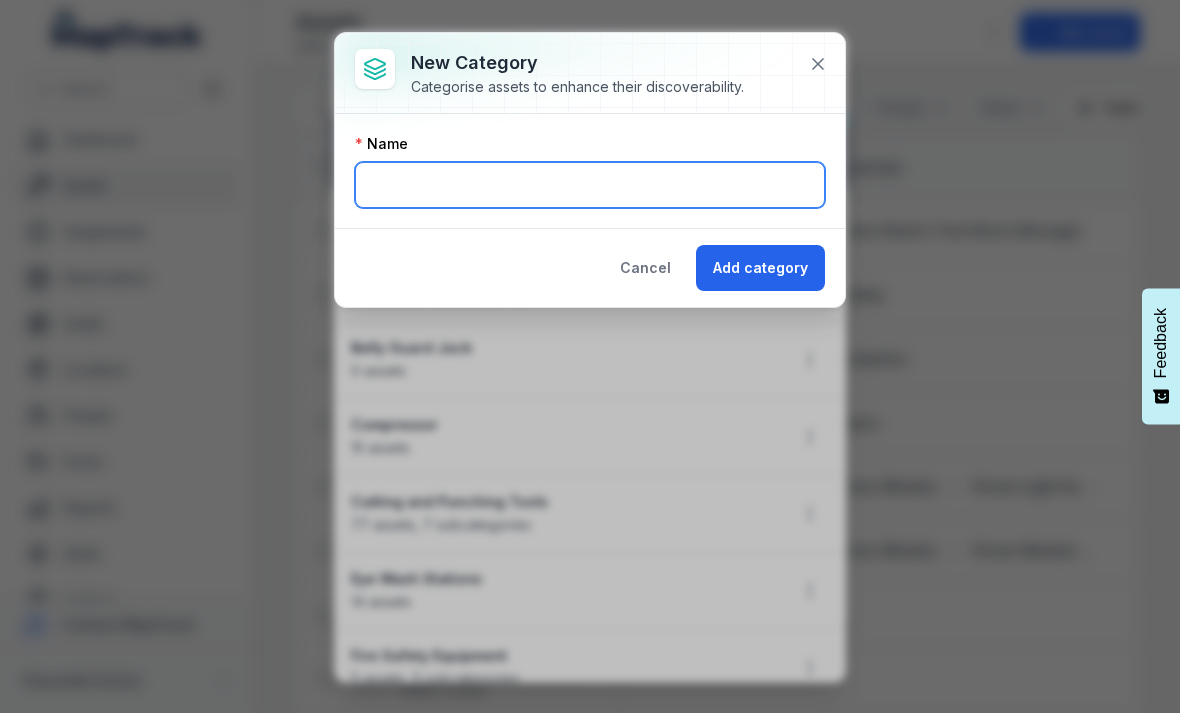 paste on "*" 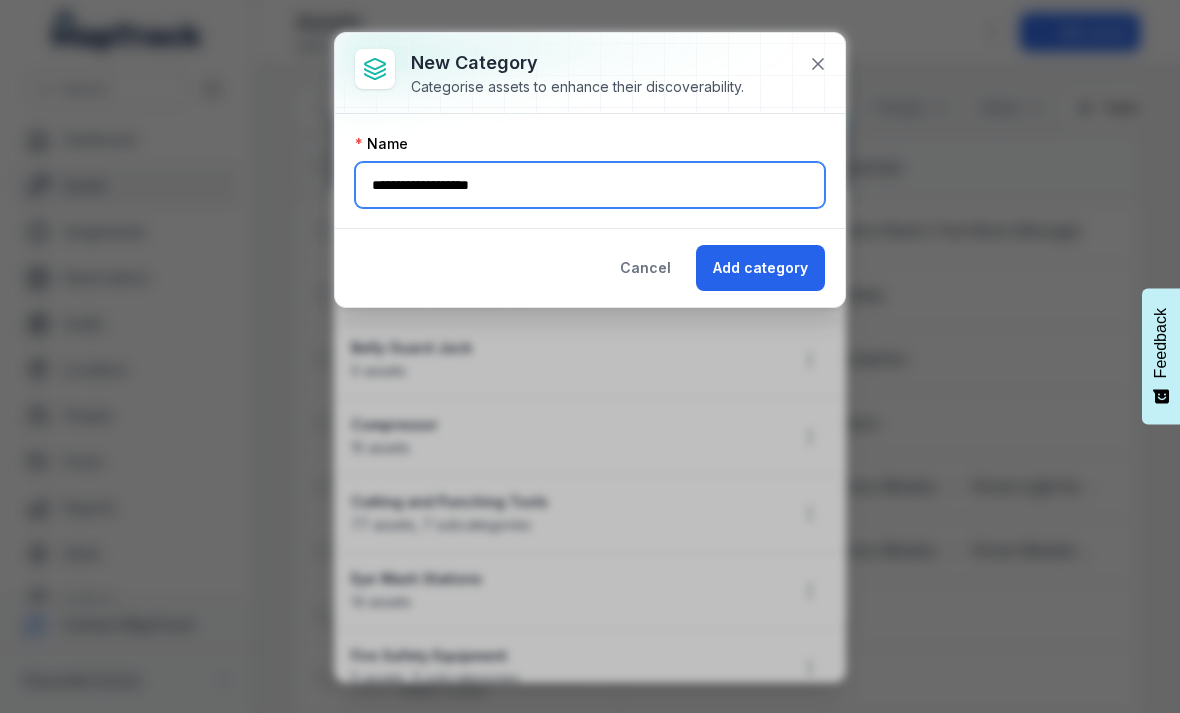 click on "**********" at bounding box center (590, 185) 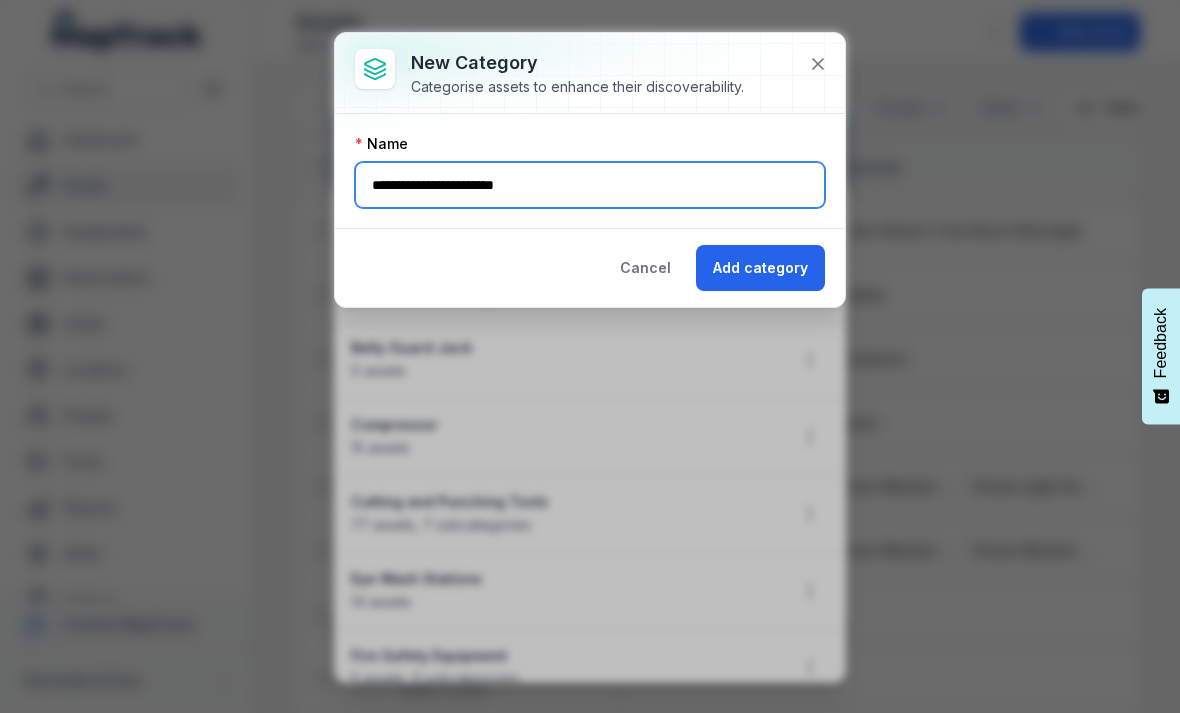 type on "**********" 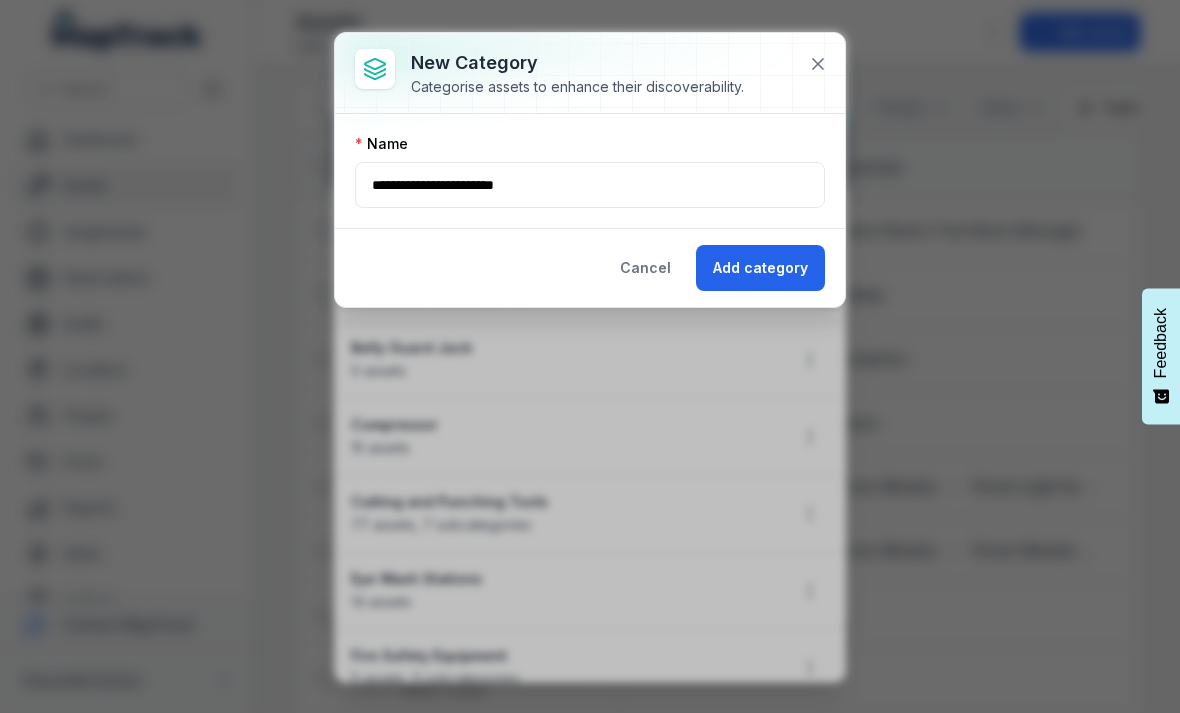 click on "Add category" at bounding box center (760, 268) 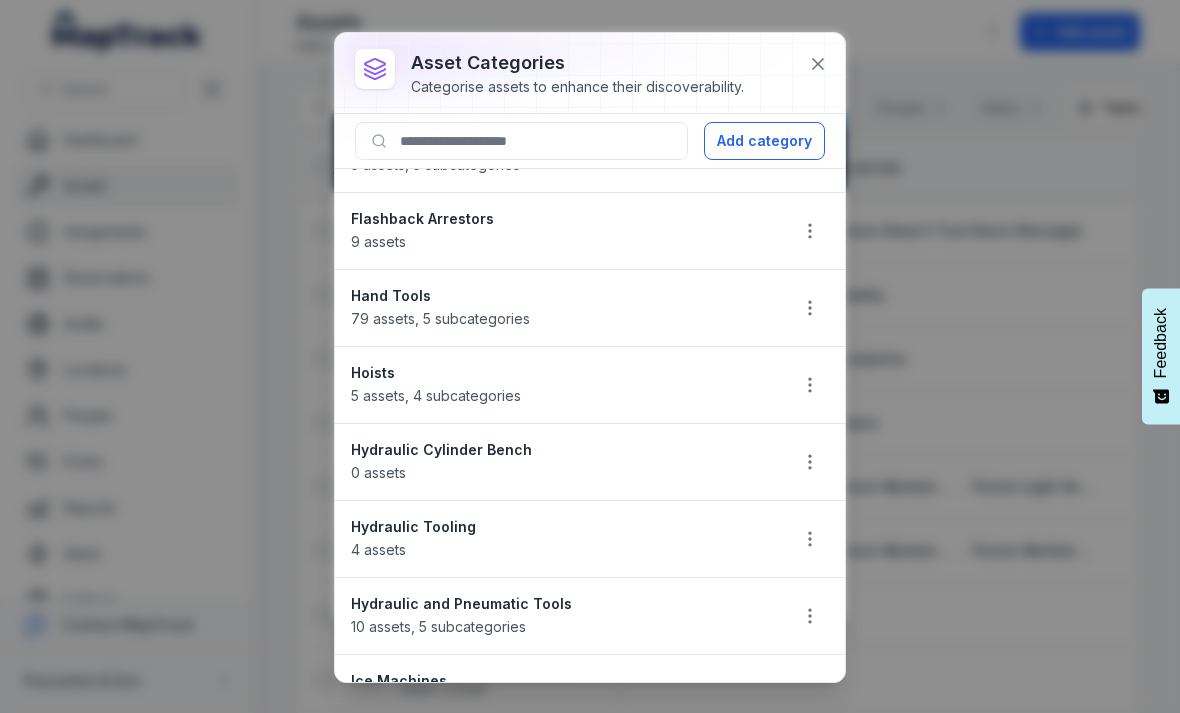 scroll, scrollTop: 517, scrollLeft: 0, axis: vertical 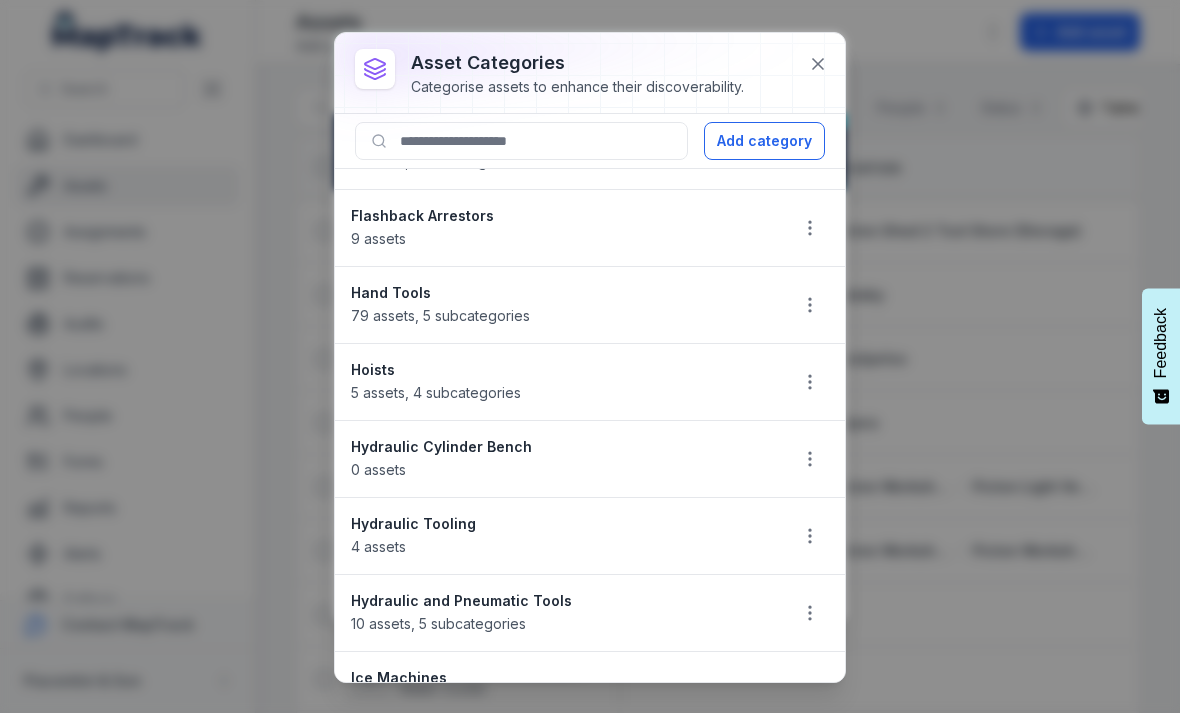 click at bounding box center (810, 459) 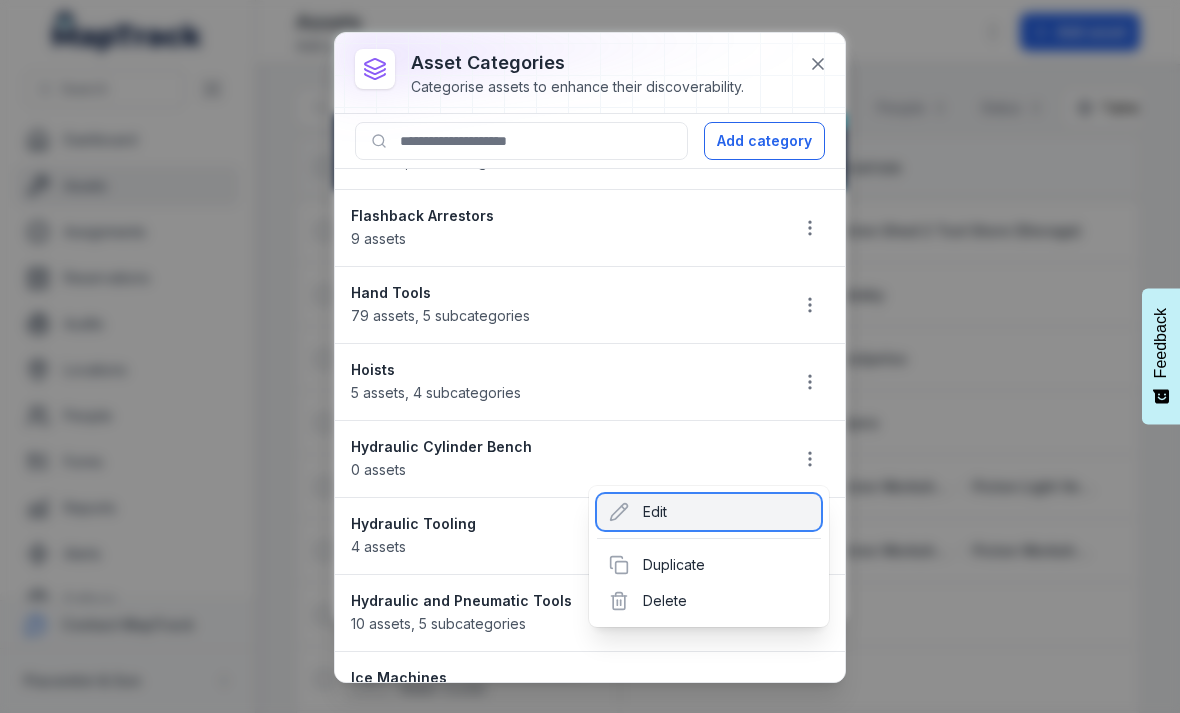 click on "Edit" at bounding box center [709, 512] 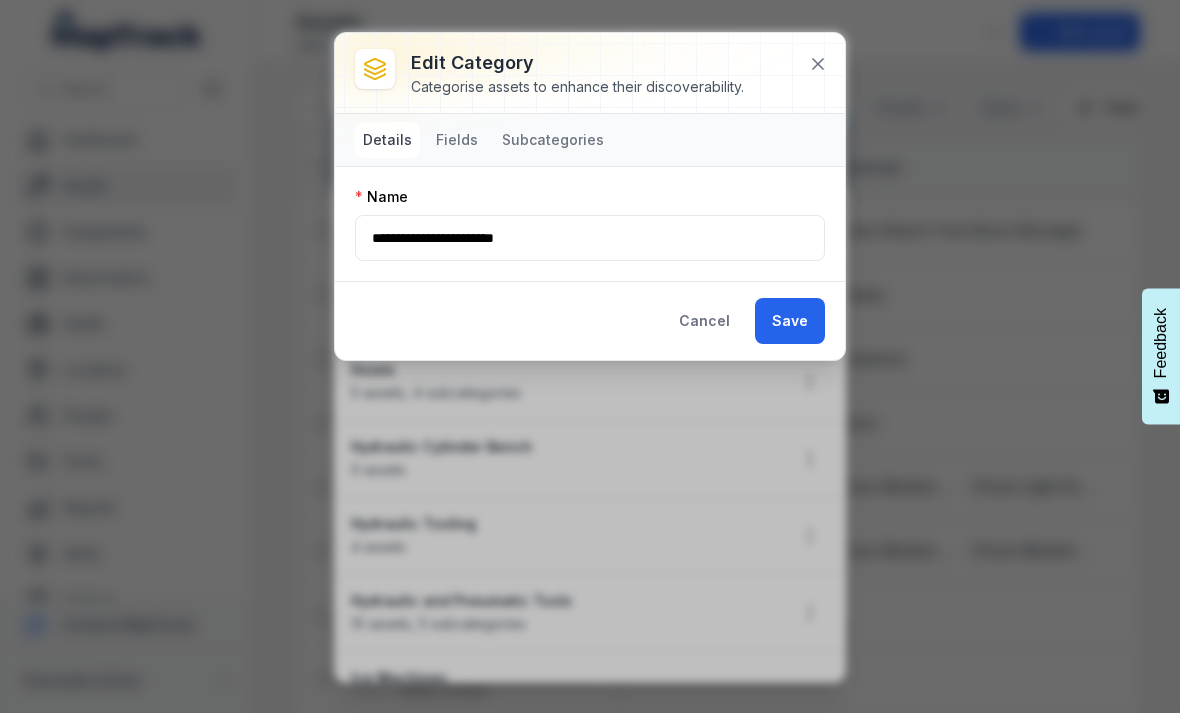 click on "Fields" at bounding box center [457, 140] 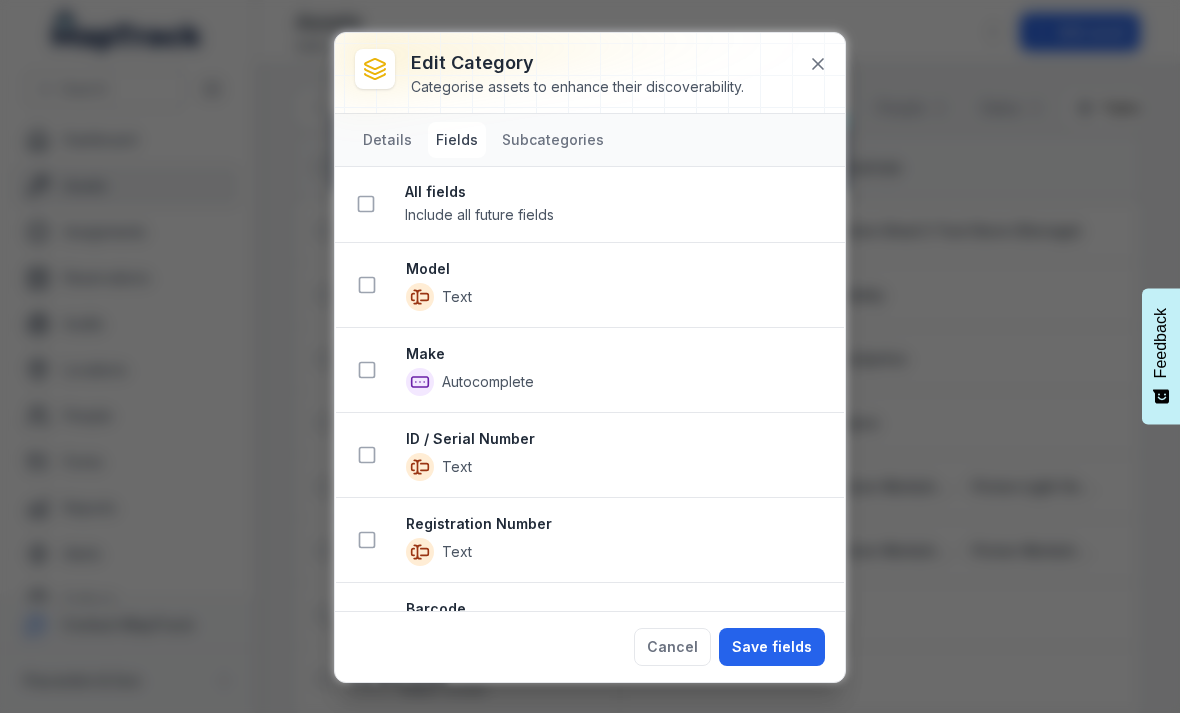 click at bounding box center (367, 285) 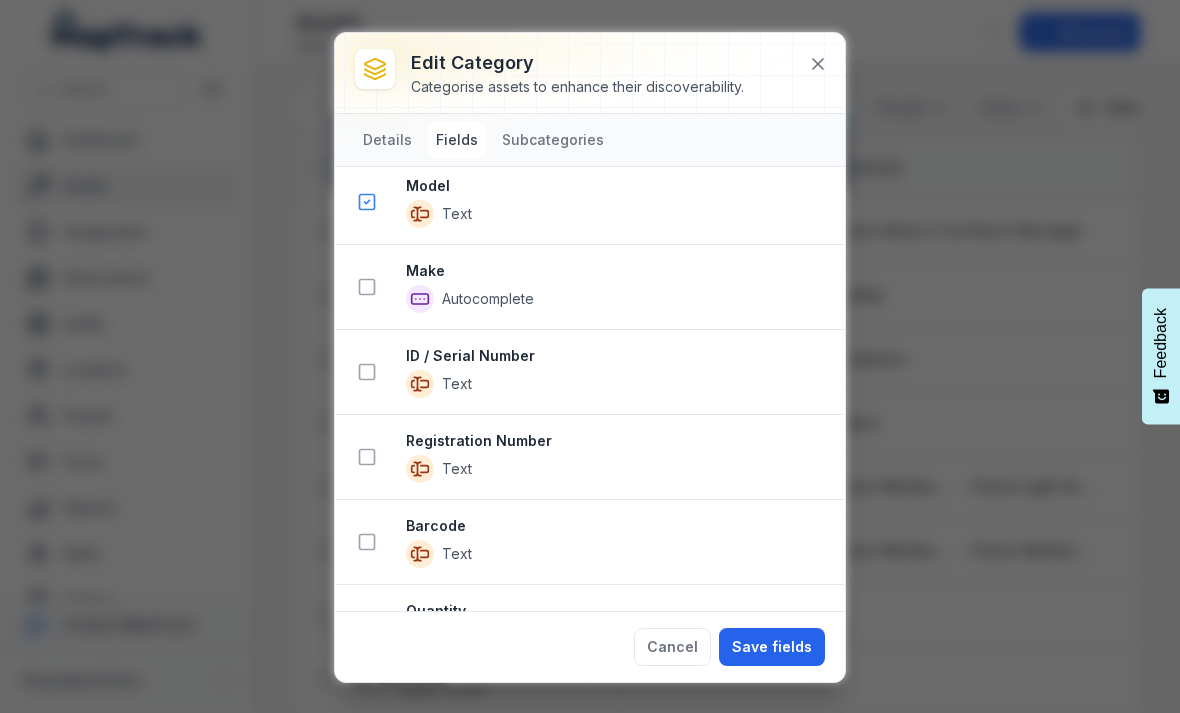 scroll, scrollTop: 257, scrollLeft: 0, axis: vertical 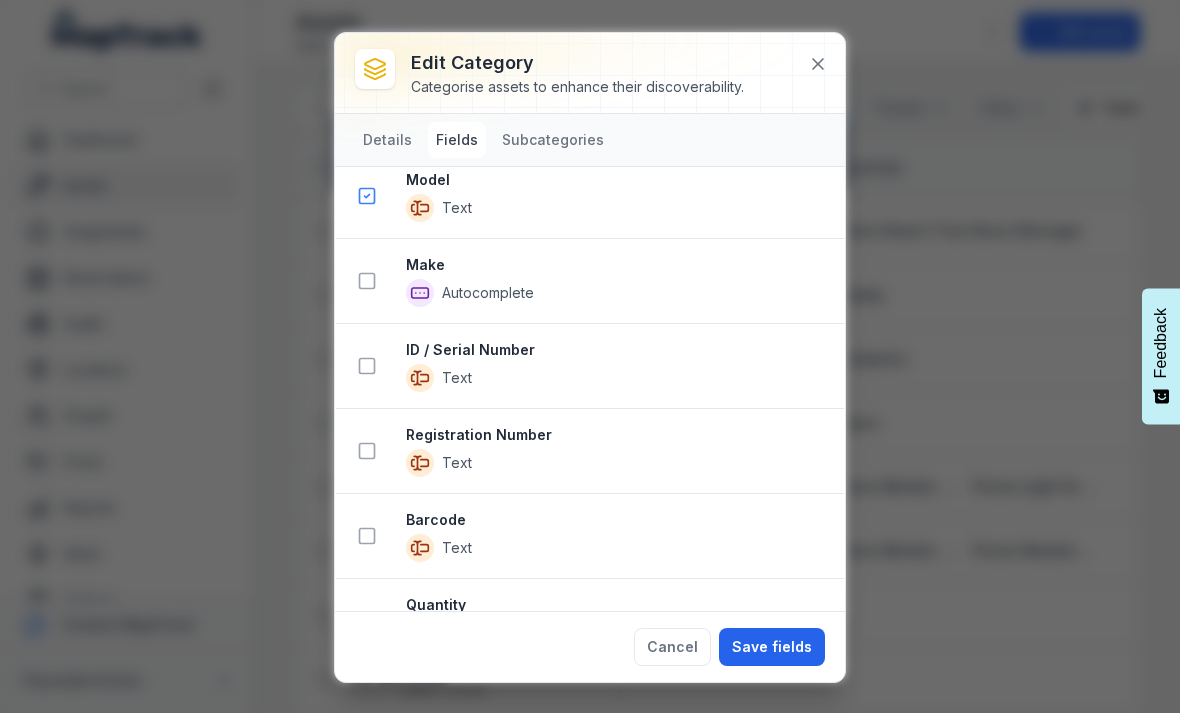 click 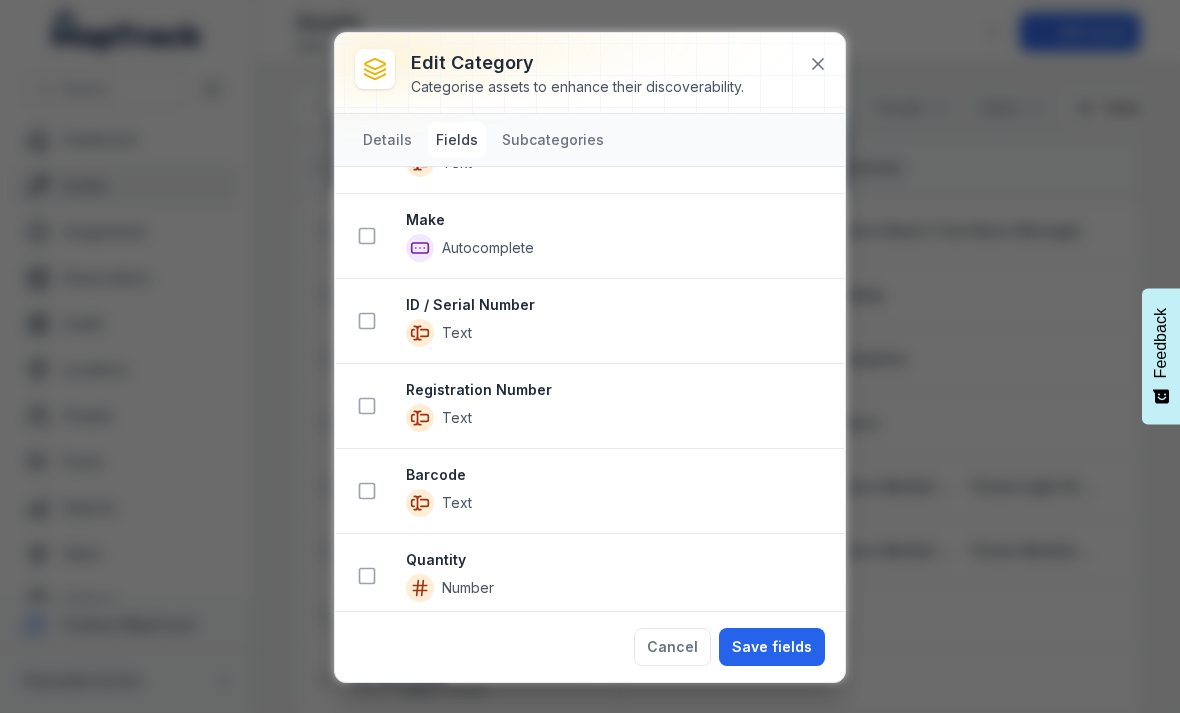 scroll, scrollTop: 132, scrollLeft: 0, axis: vertical 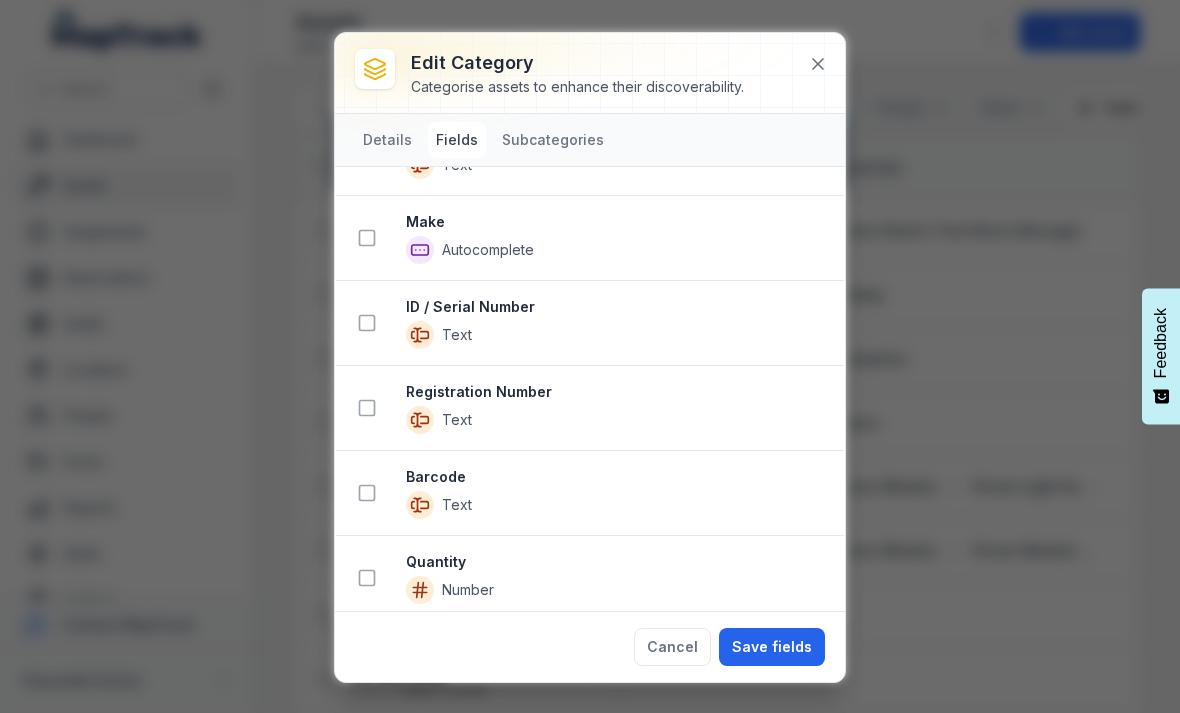 click 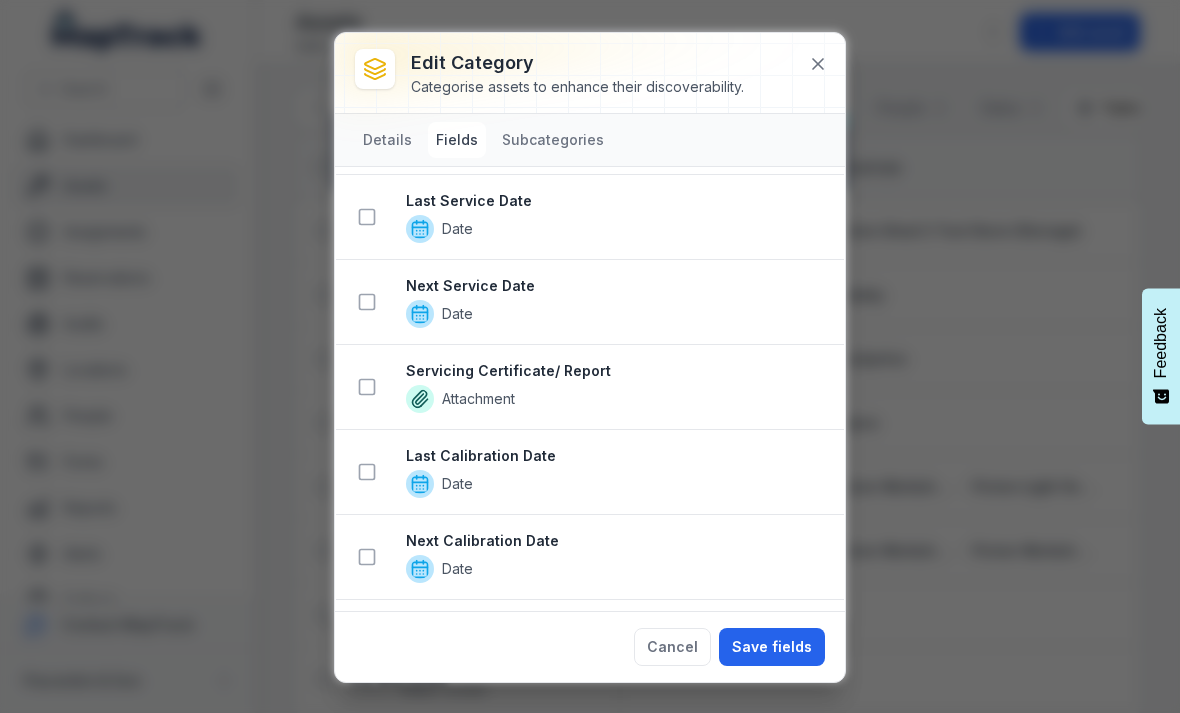 scroll, scrollTop: 1713, scrollLeft: 0, axis: vertical 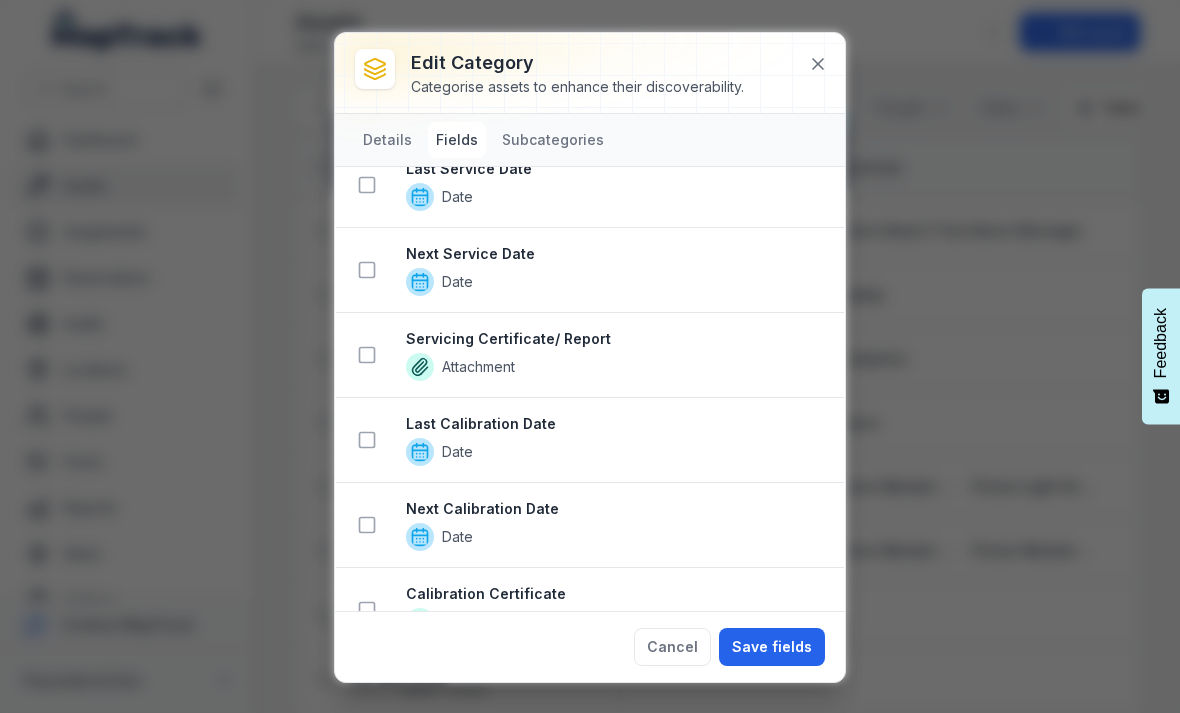 click at bounding box center [367, 440] 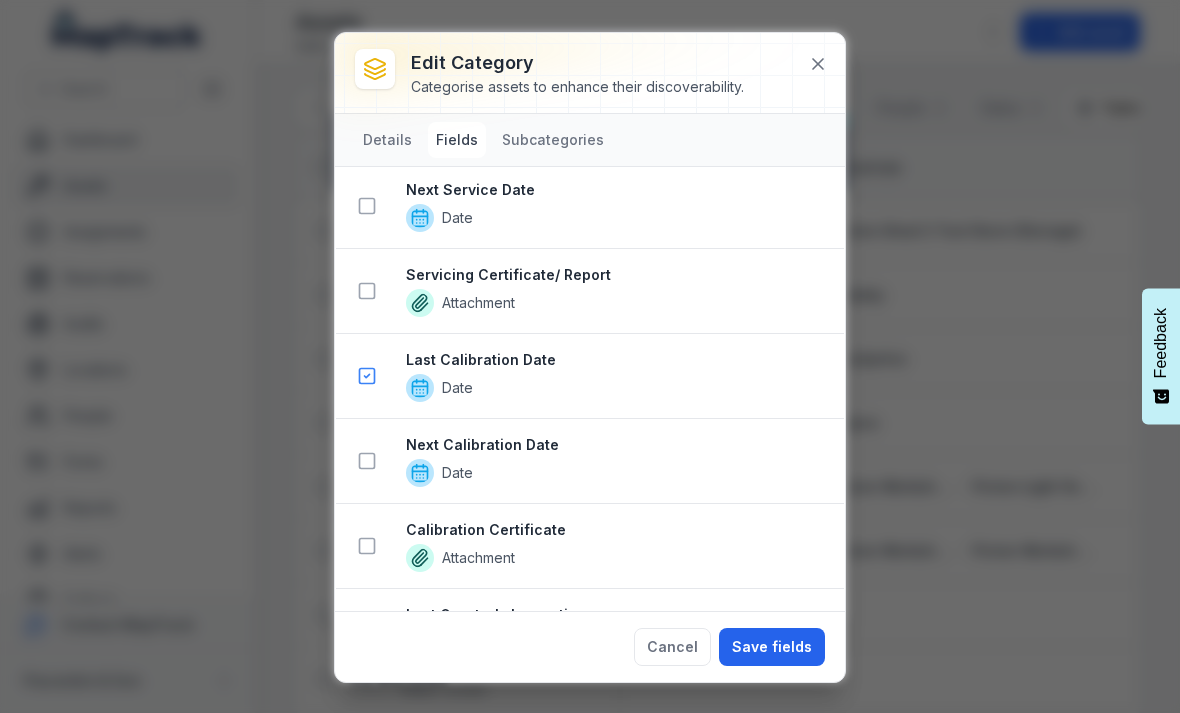 scroll, scrollTop: 1863, scrollLeft: 0, axis: vertical 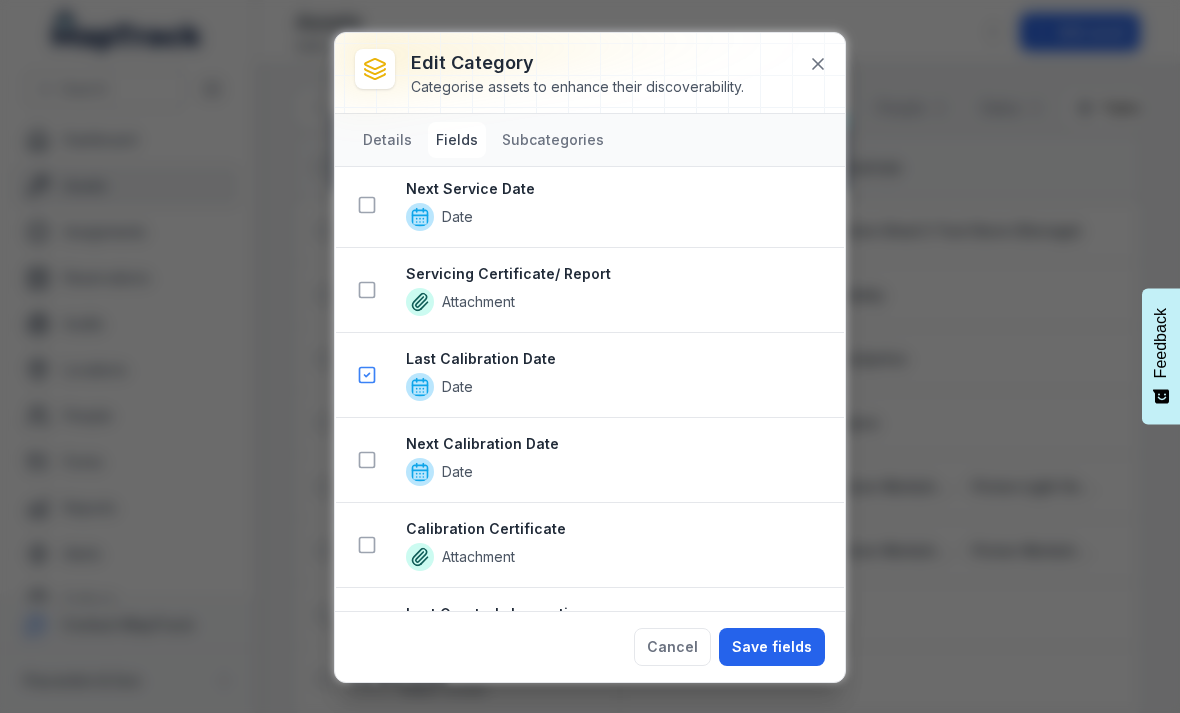 click 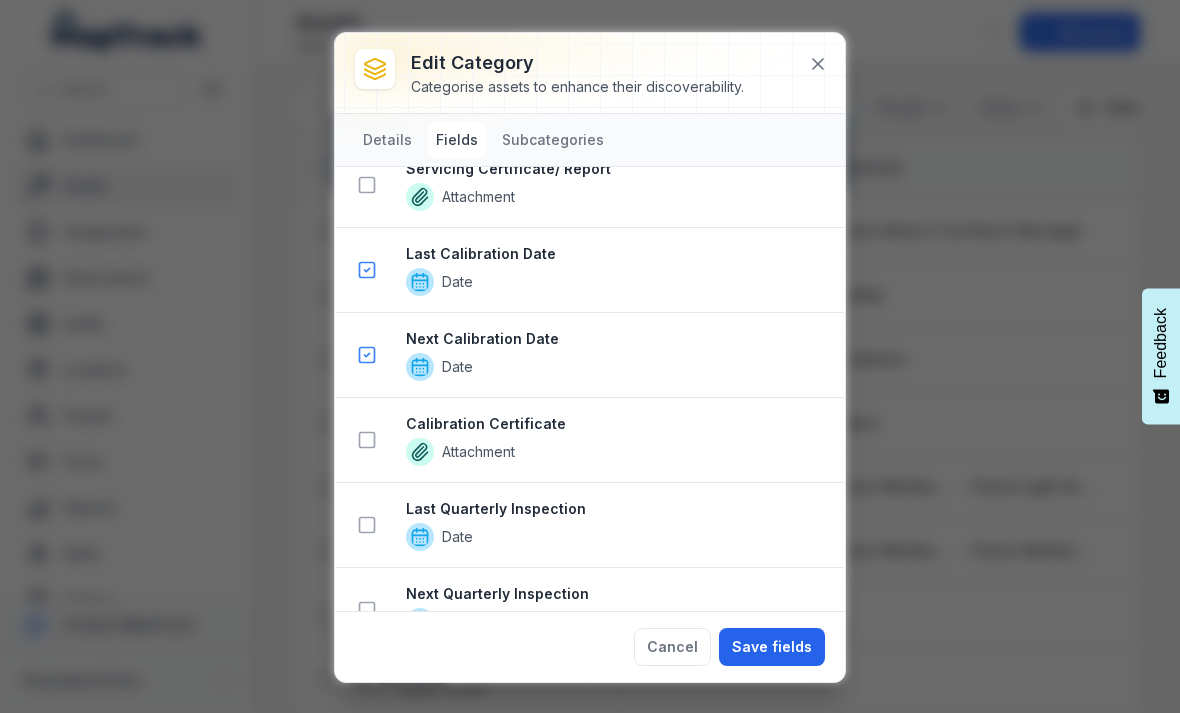 scroll, scrollTop: 2055, scrollLeft: 0, axis: vertical 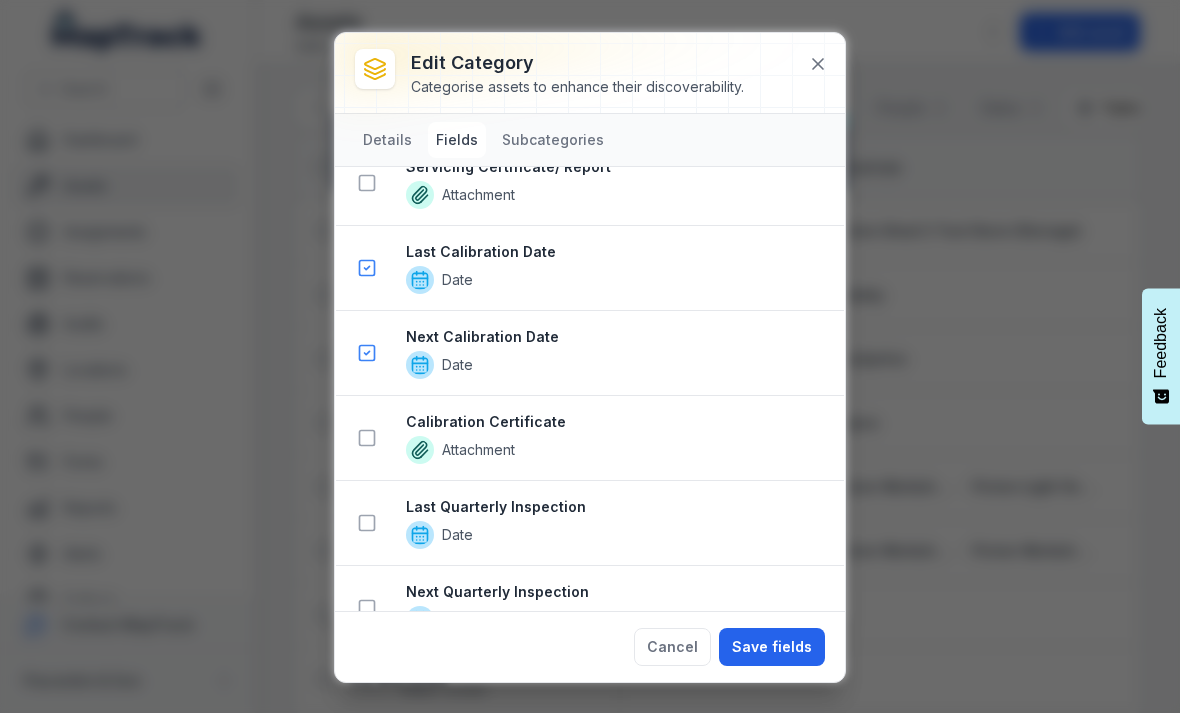 click 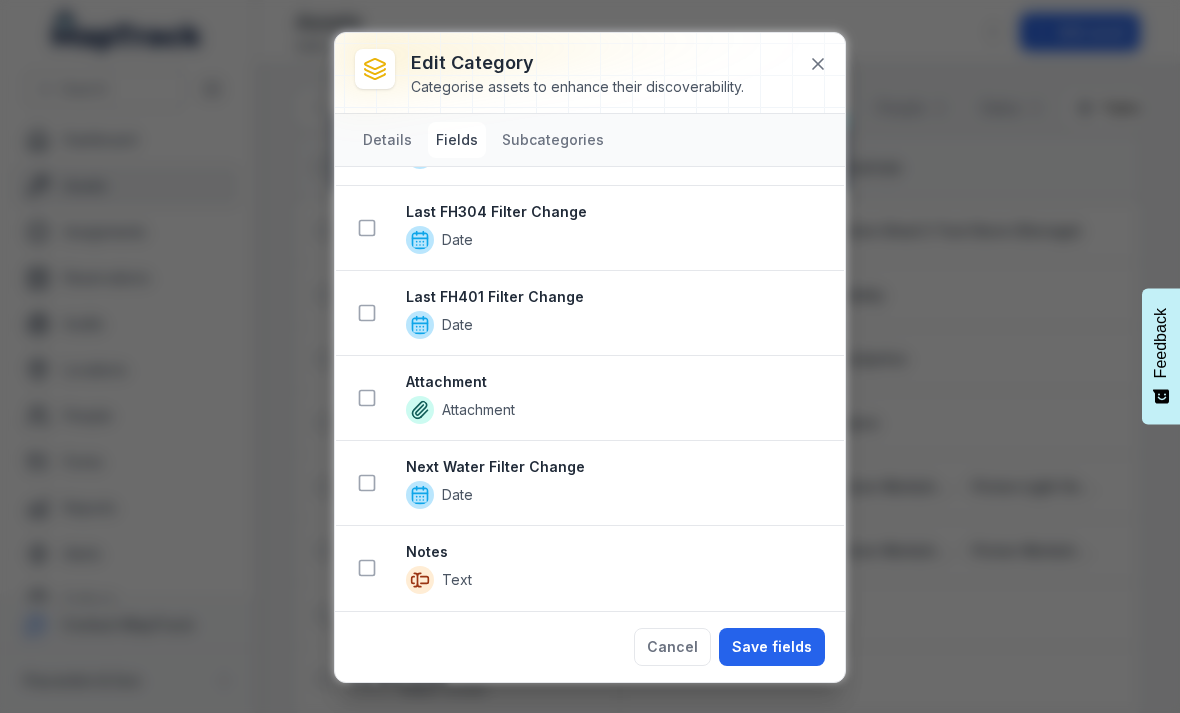 scroll, scrollTop: 4222, scrollLeft: 0, axis: vertical 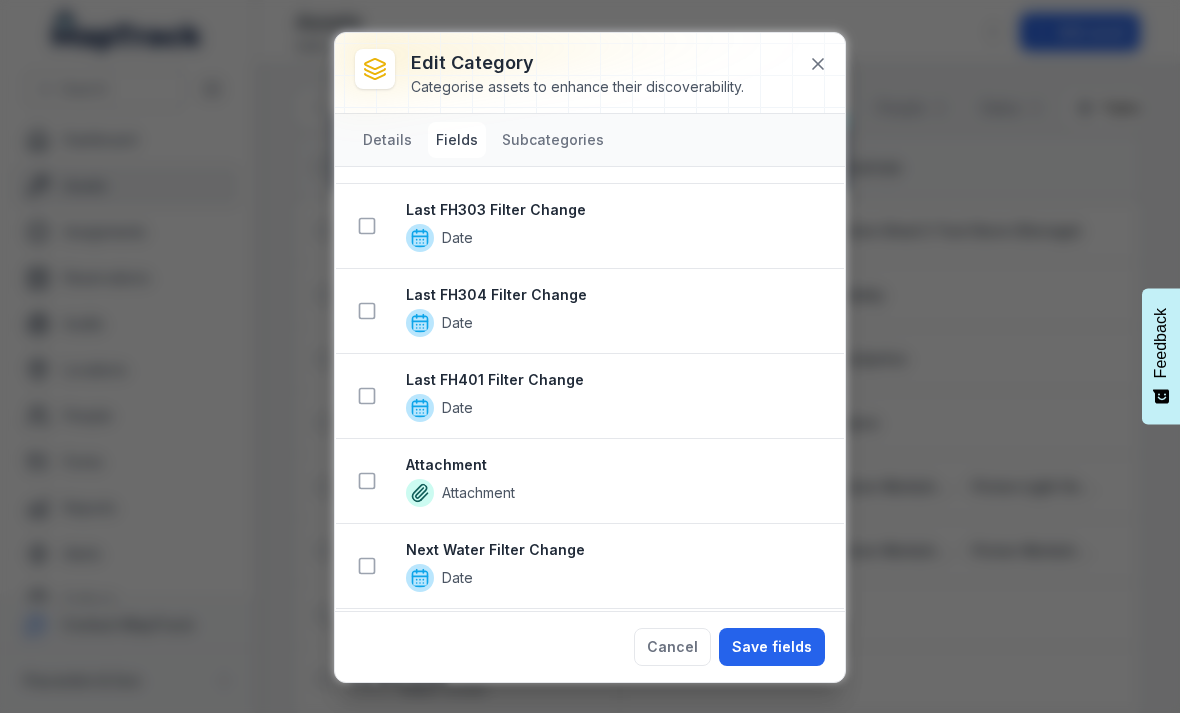 click on "Save fields" at bounding box center [772, 647] 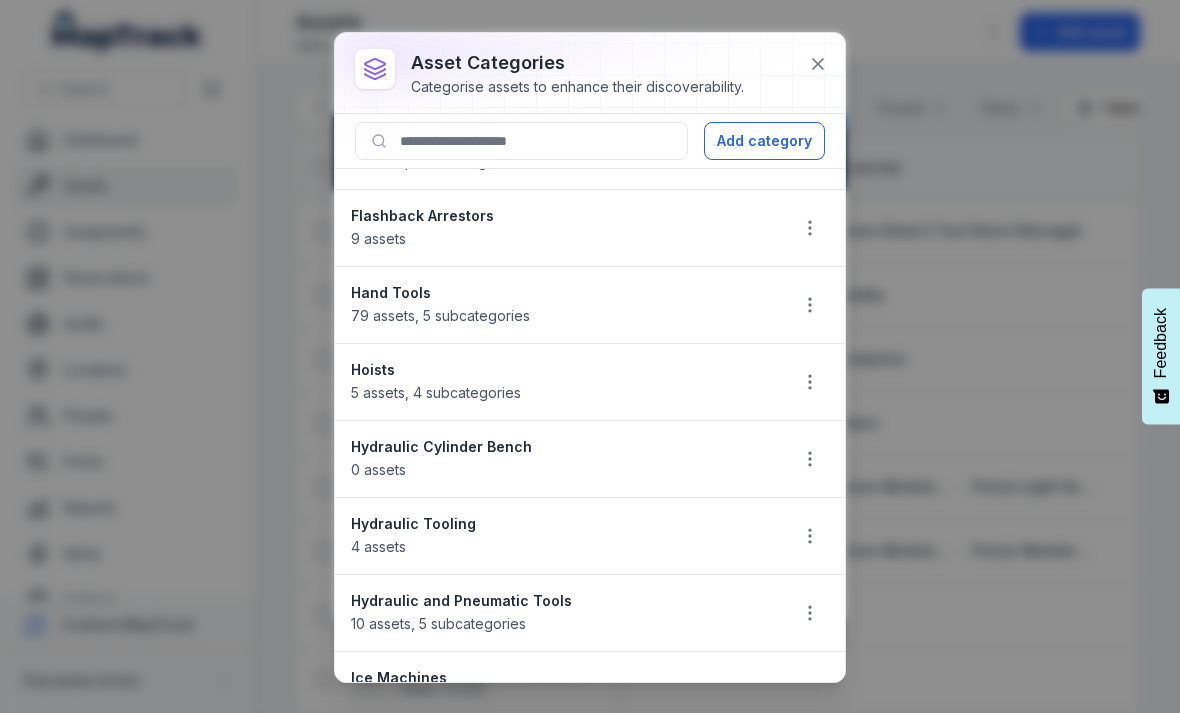 click 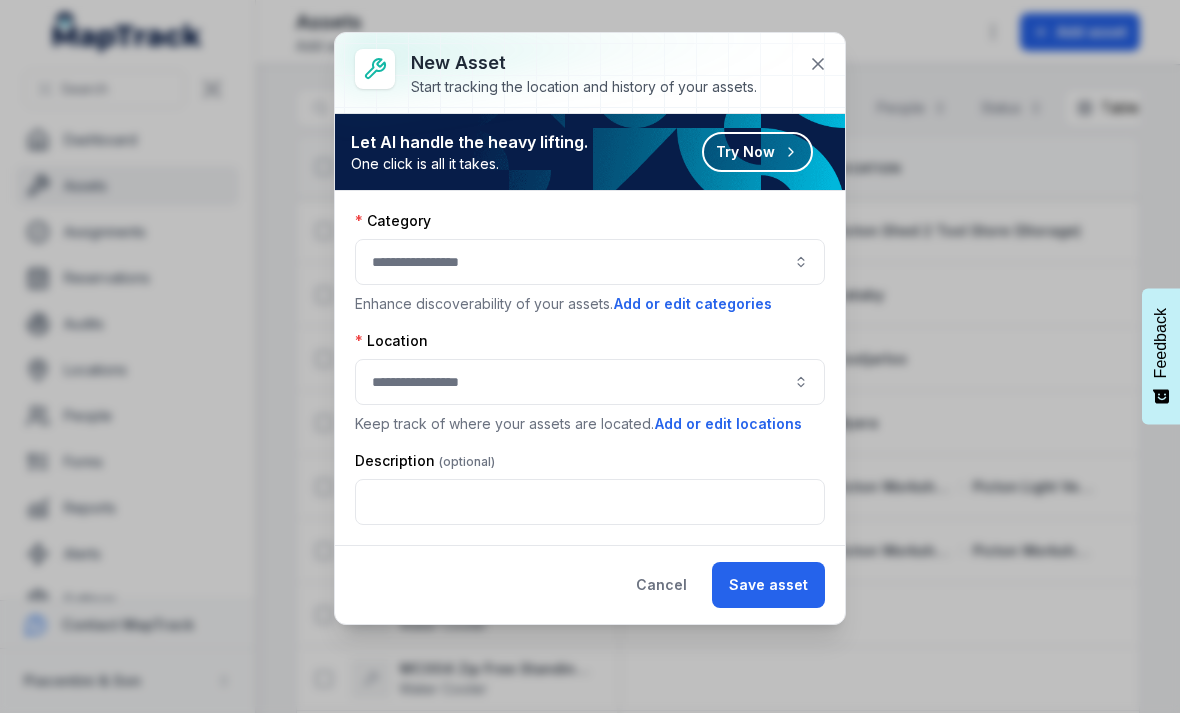 click at bounding box center [590, 262] 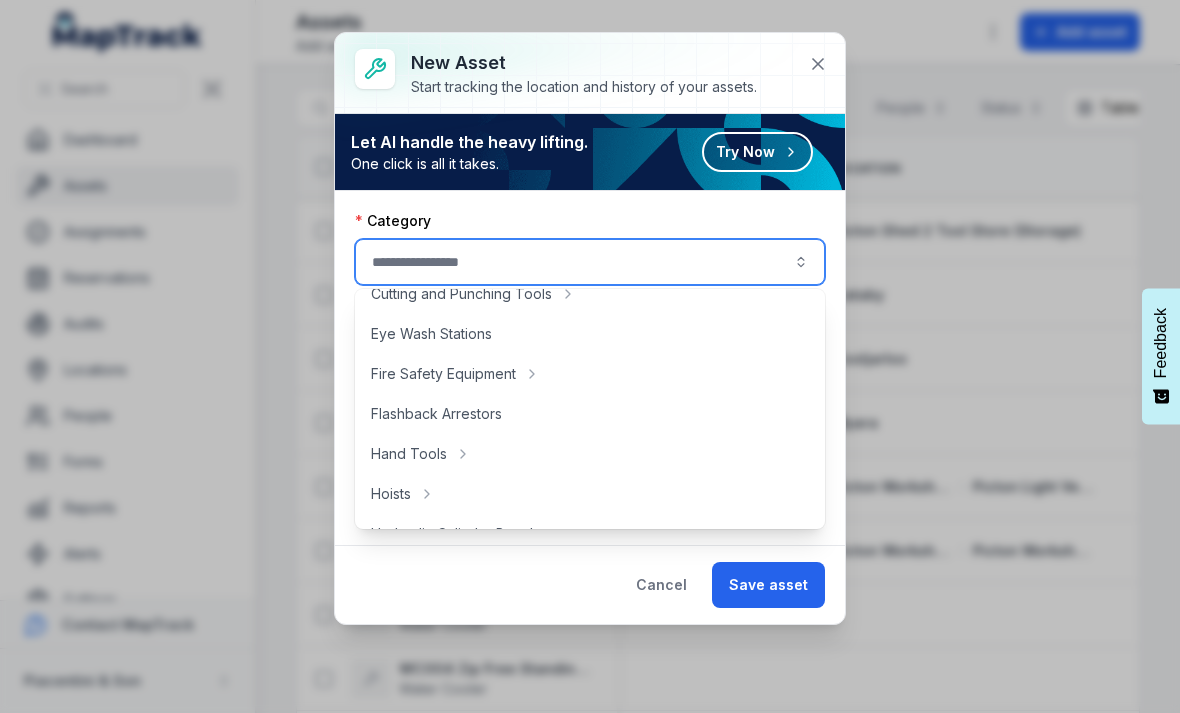 scroll, scrollTop: 356, scrollLeft: 0, axis: vertical 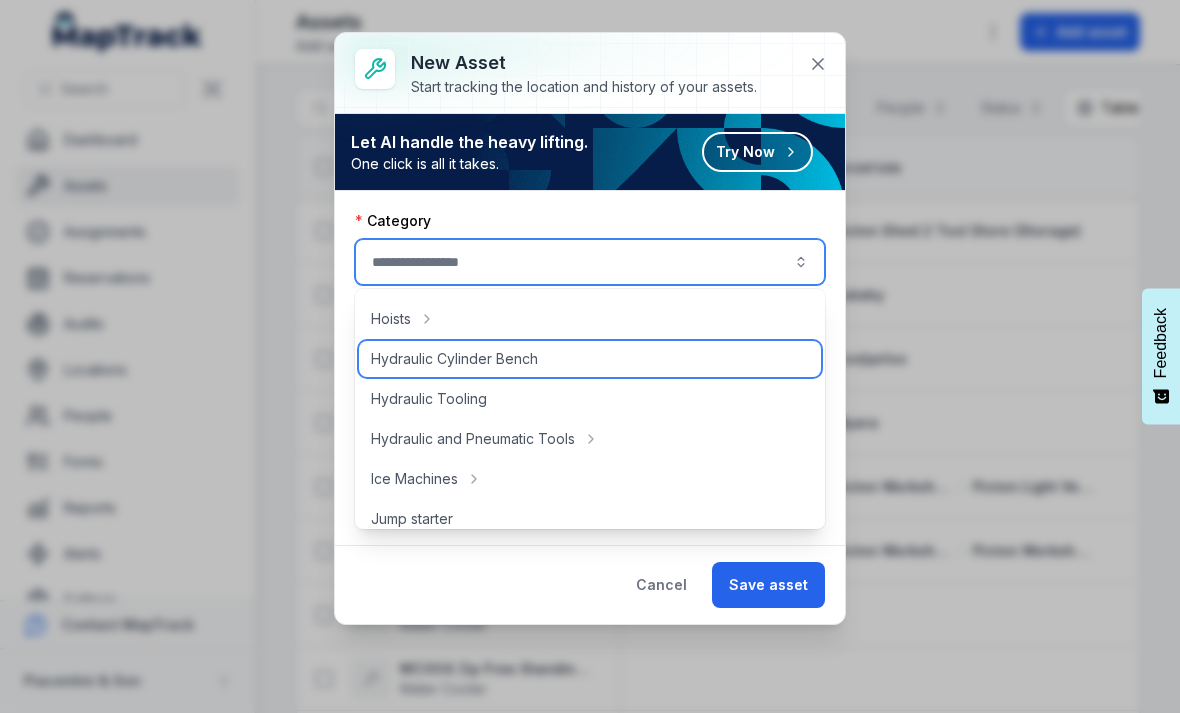 click on "Hydraulic Cylinder Bench" at bounding box center [454, 359] 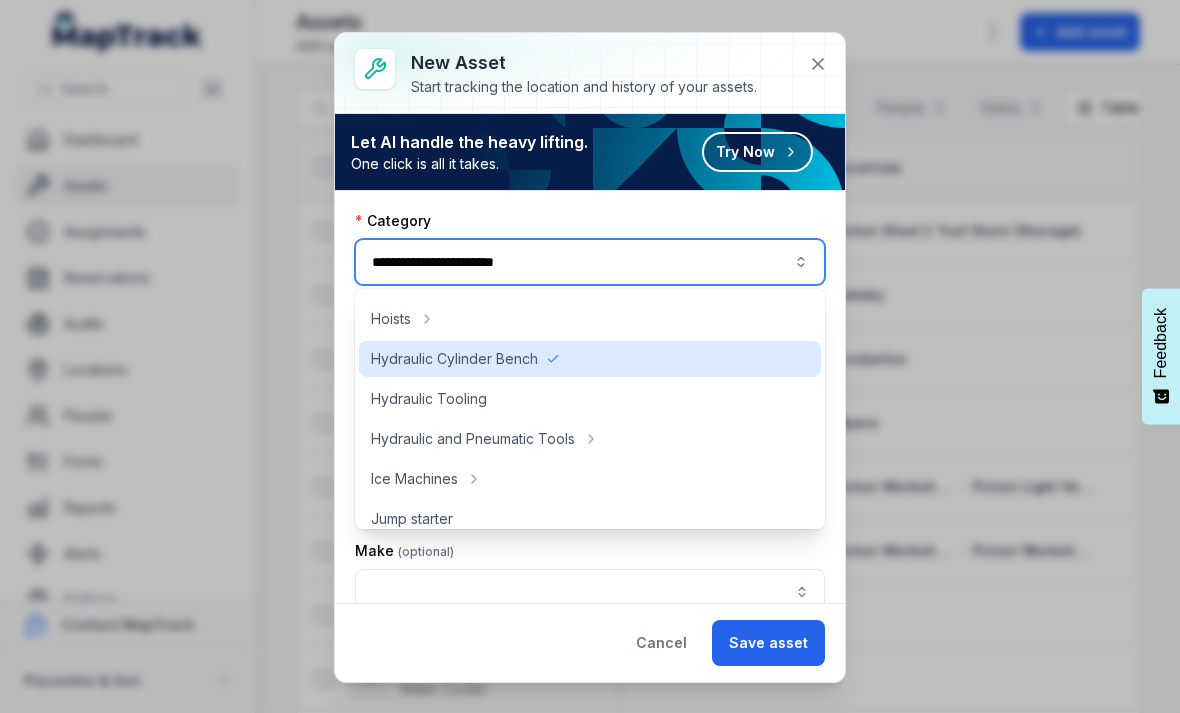 type on "**********" 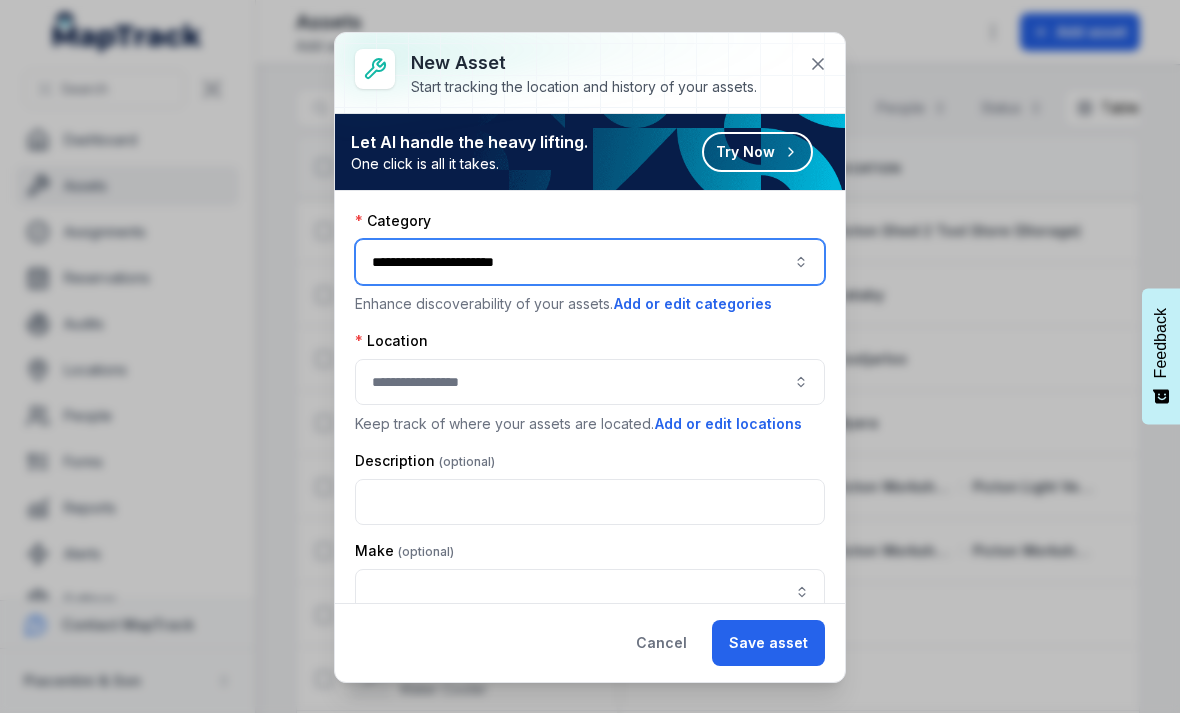 click at bounding box center (590, 382) 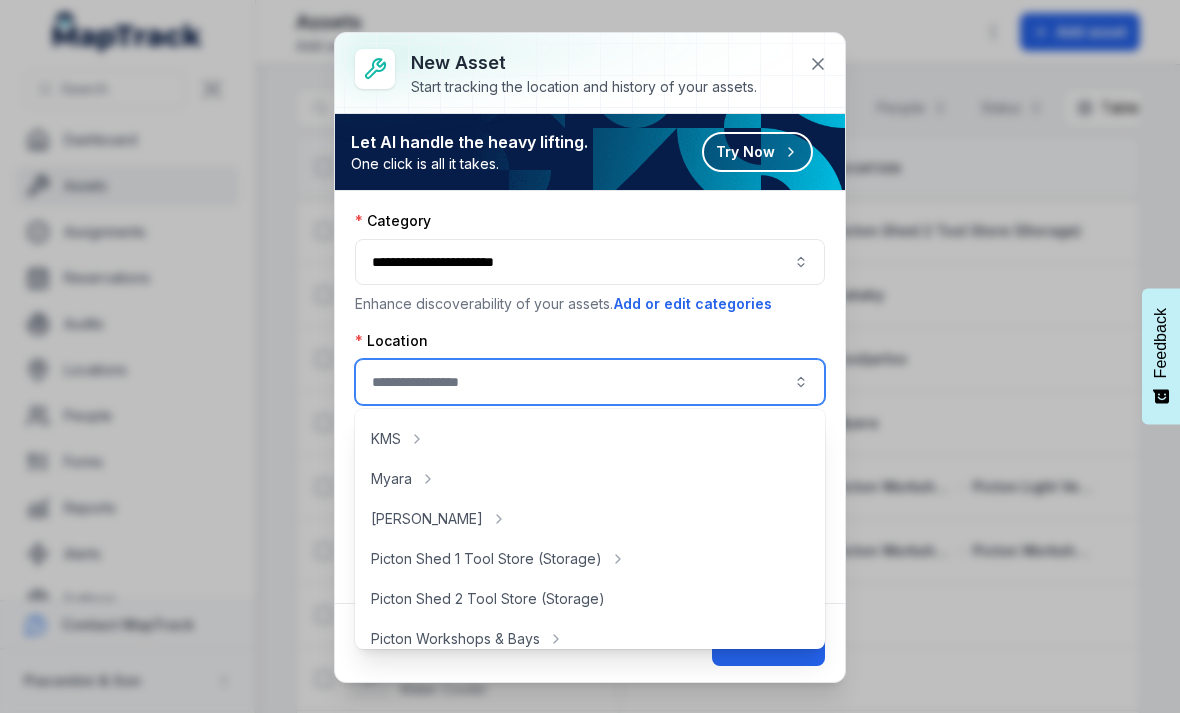 scroll, scrollTop: 313, scrollLeft: 0, axis: vertical 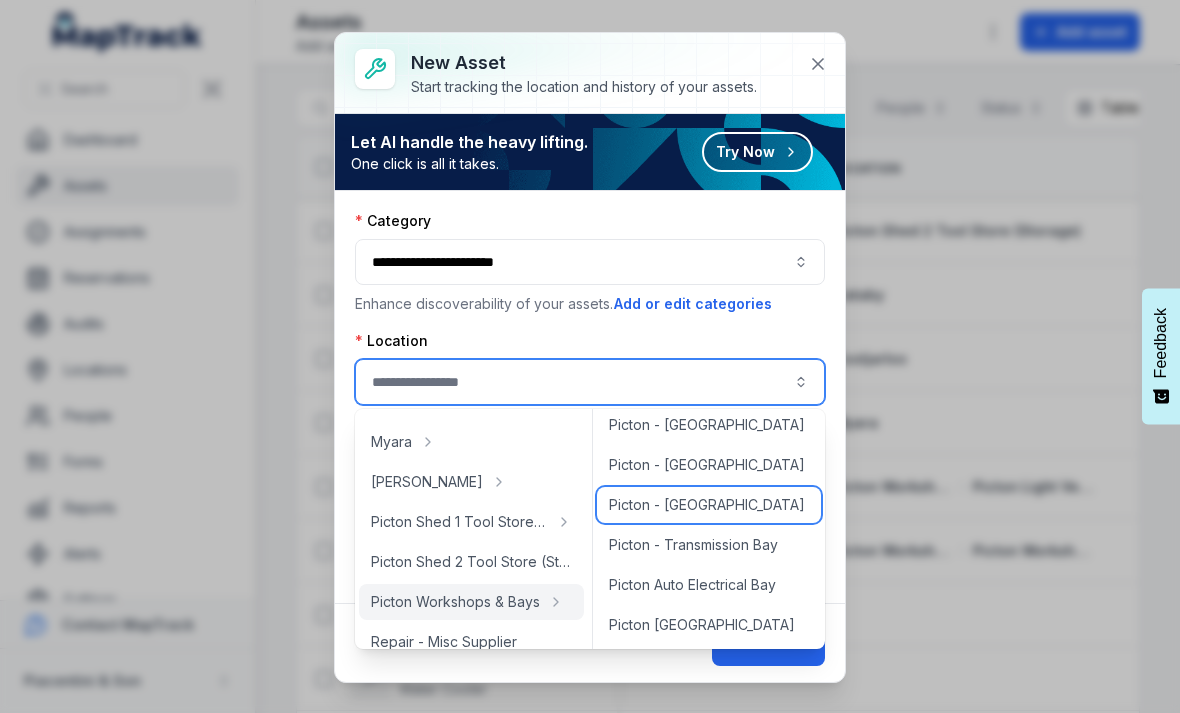 click on "Picton - [GEOGRAPHIC_DATA]" at bounding box center [707, 505] 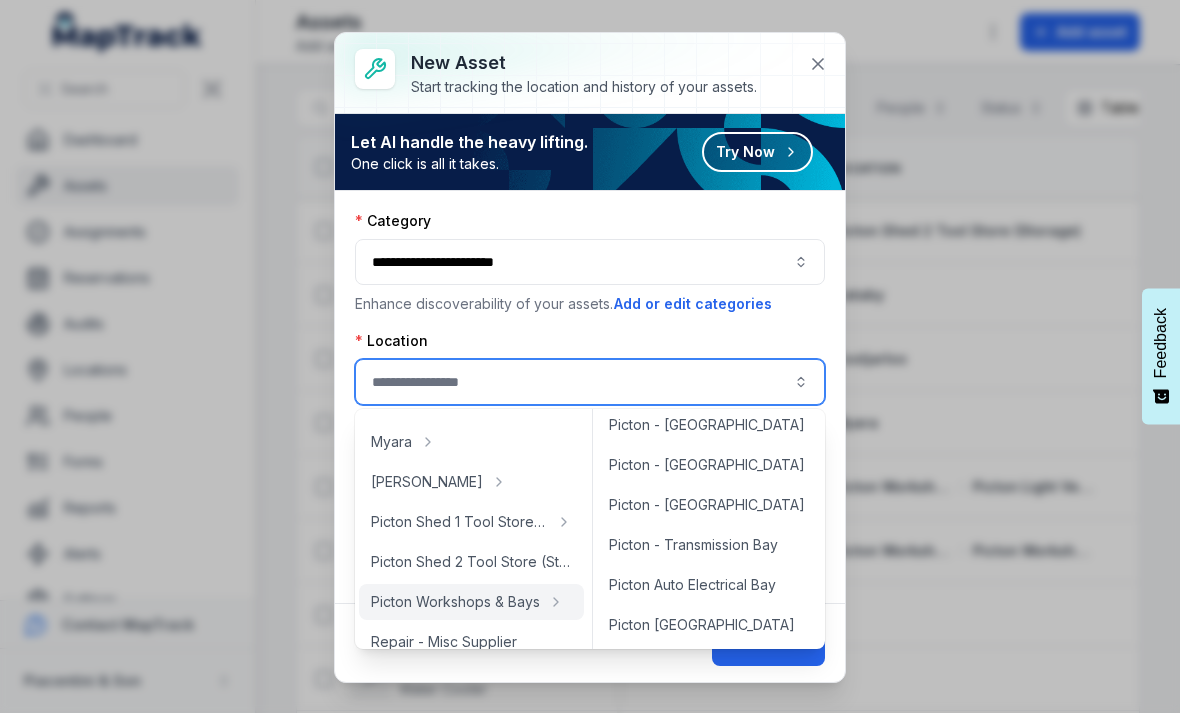 type on "**********" 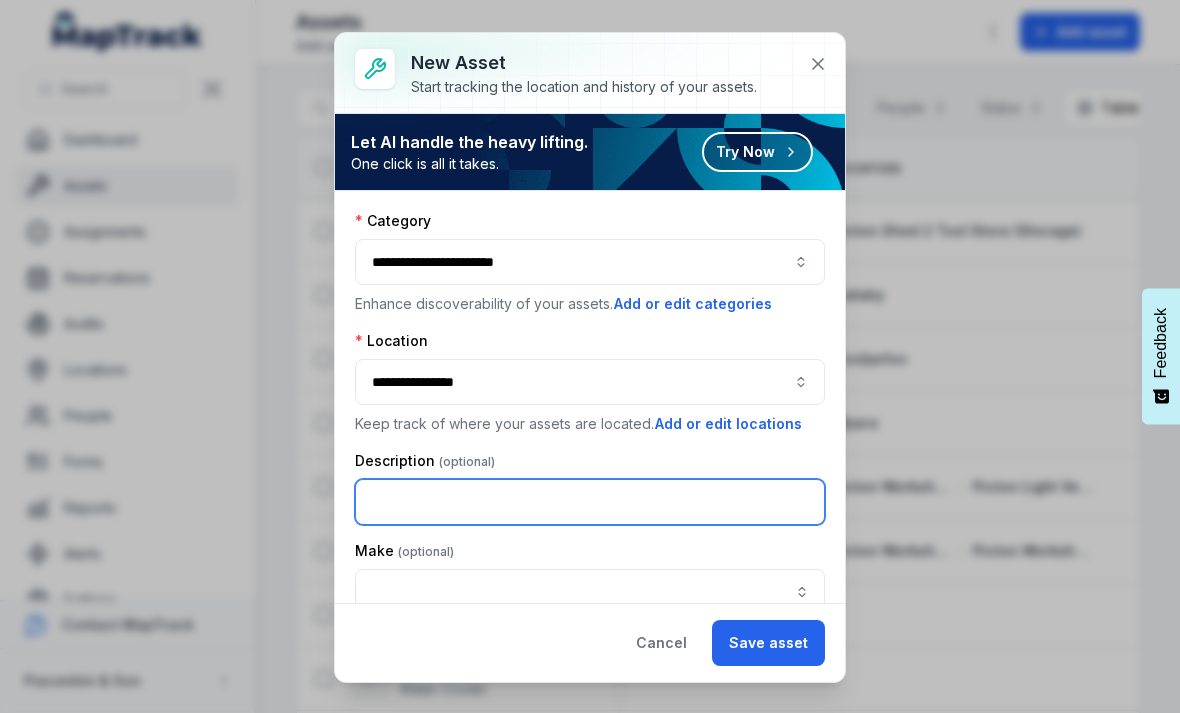 click at bounding box center [590, 502] 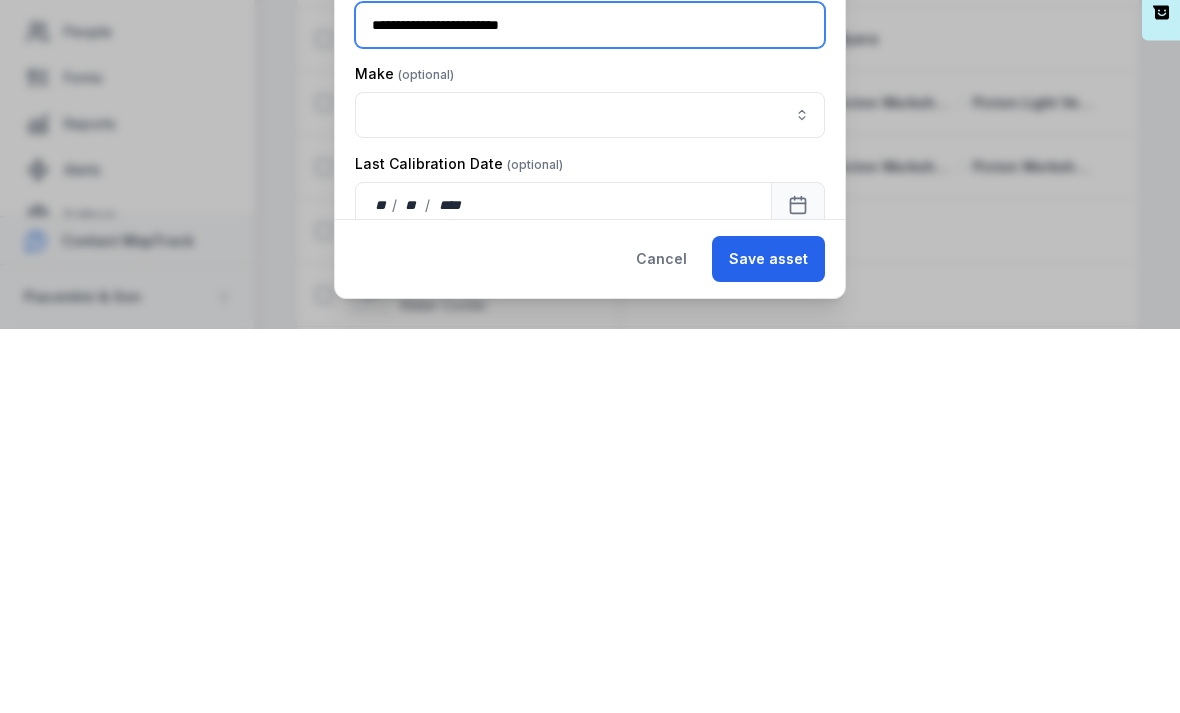 scroll, scrollTop: 94, scrollLeft: 0, axis: vertical 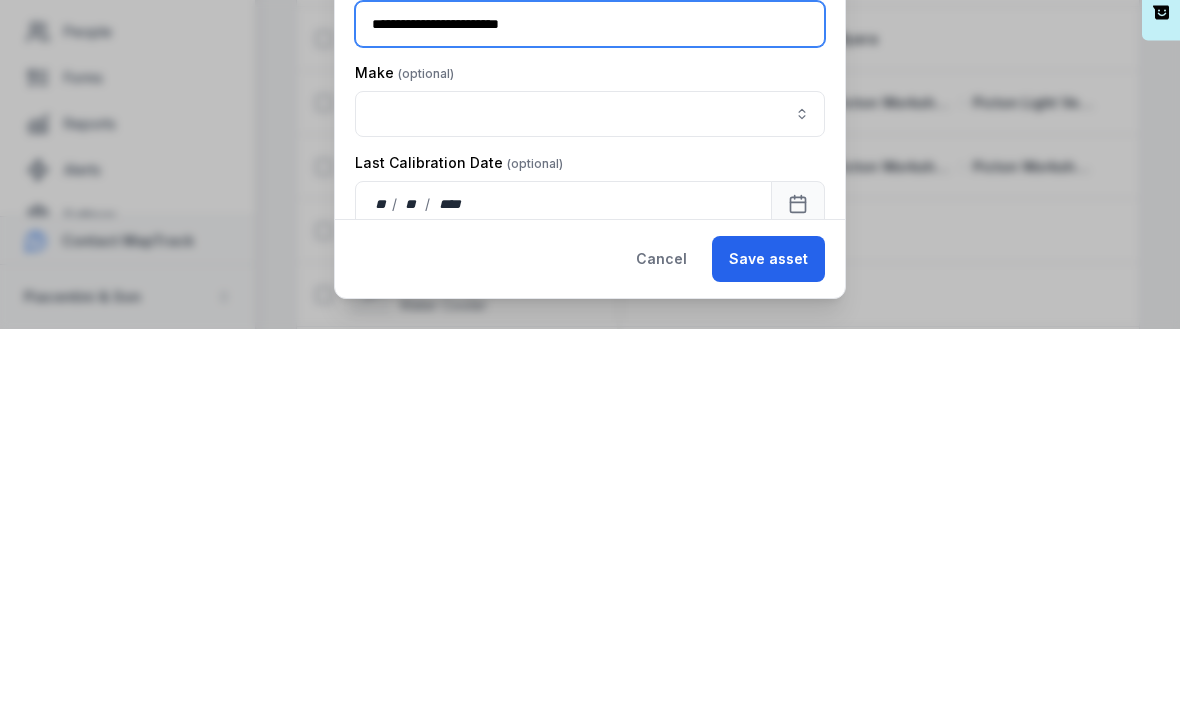 type on "**********" 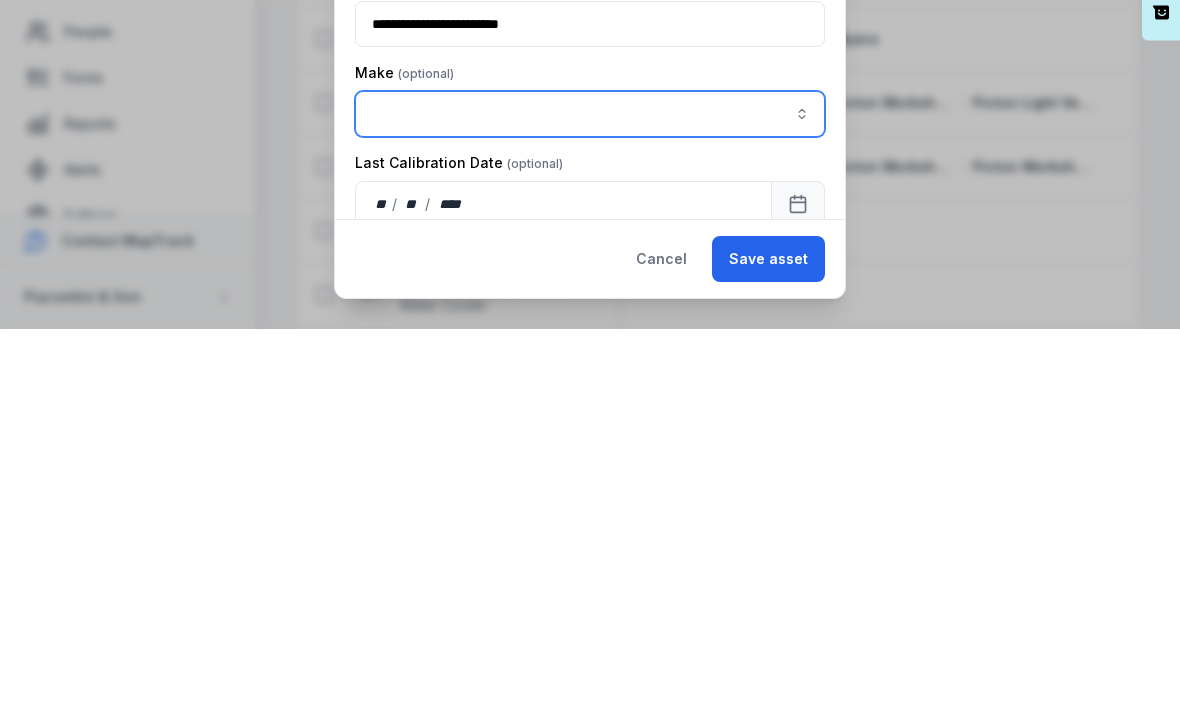 click at bounding box center (590, 498) 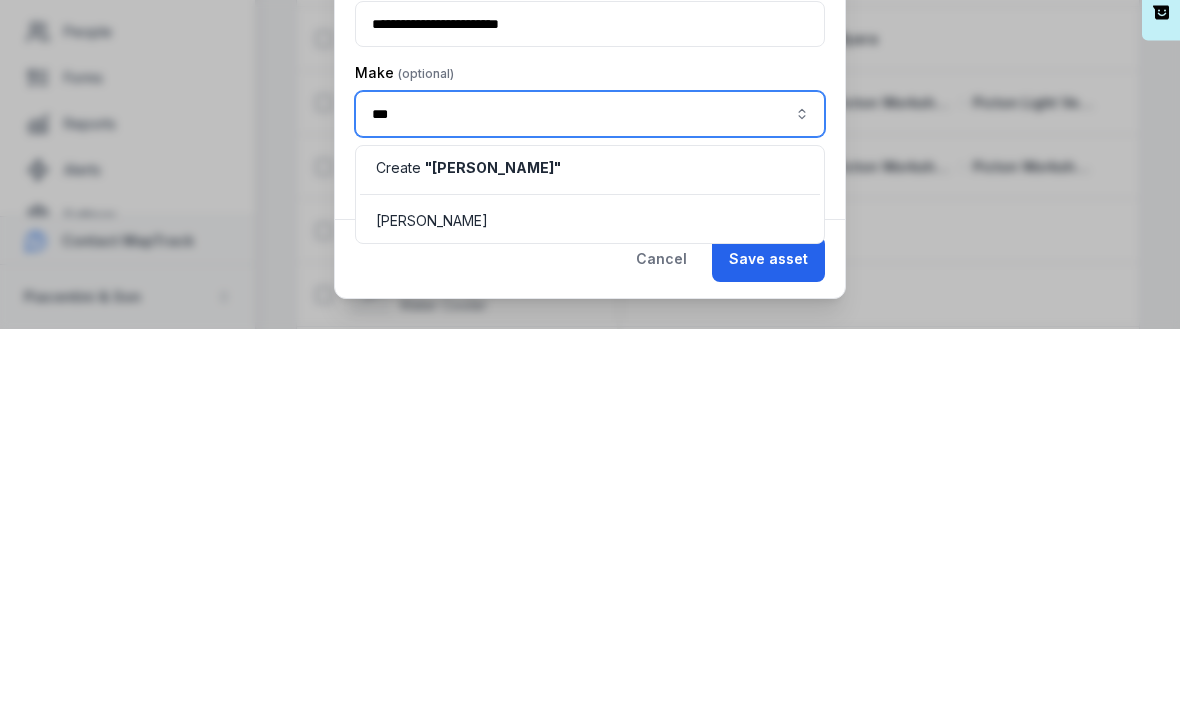click on "[PERSON_NAME]" at bounding box center (590, 605) 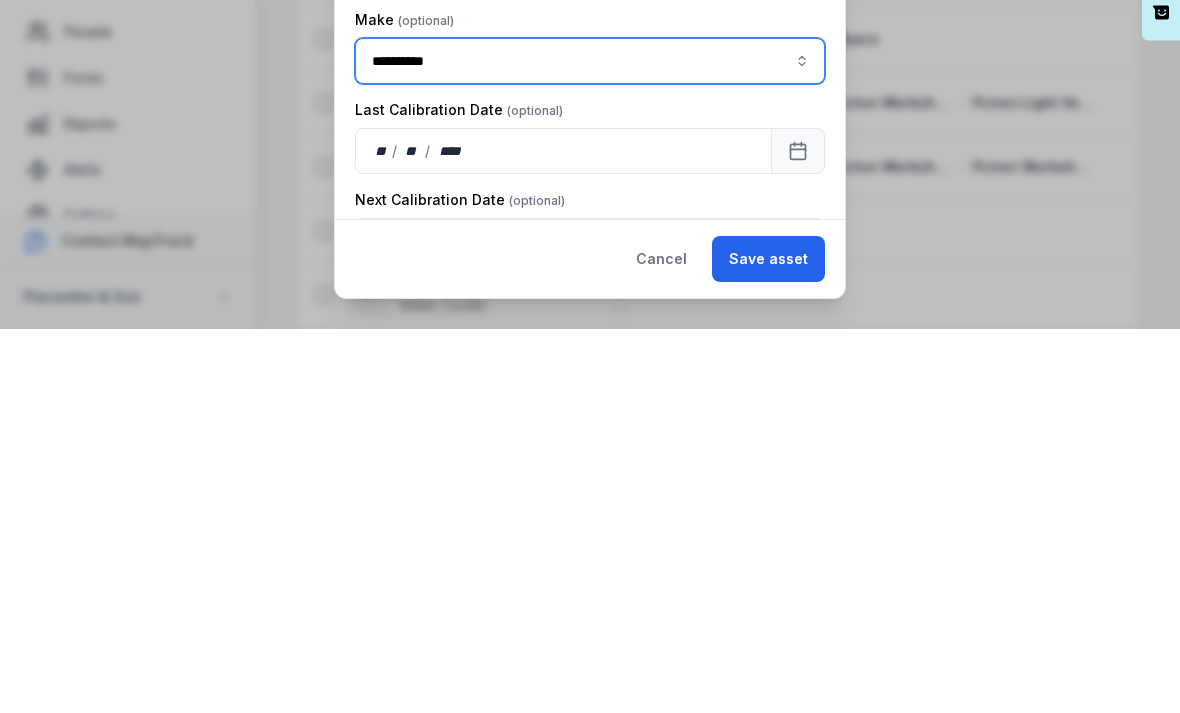 scroll, scrollTop: 151, scrollLeft: 0, axis: vertical 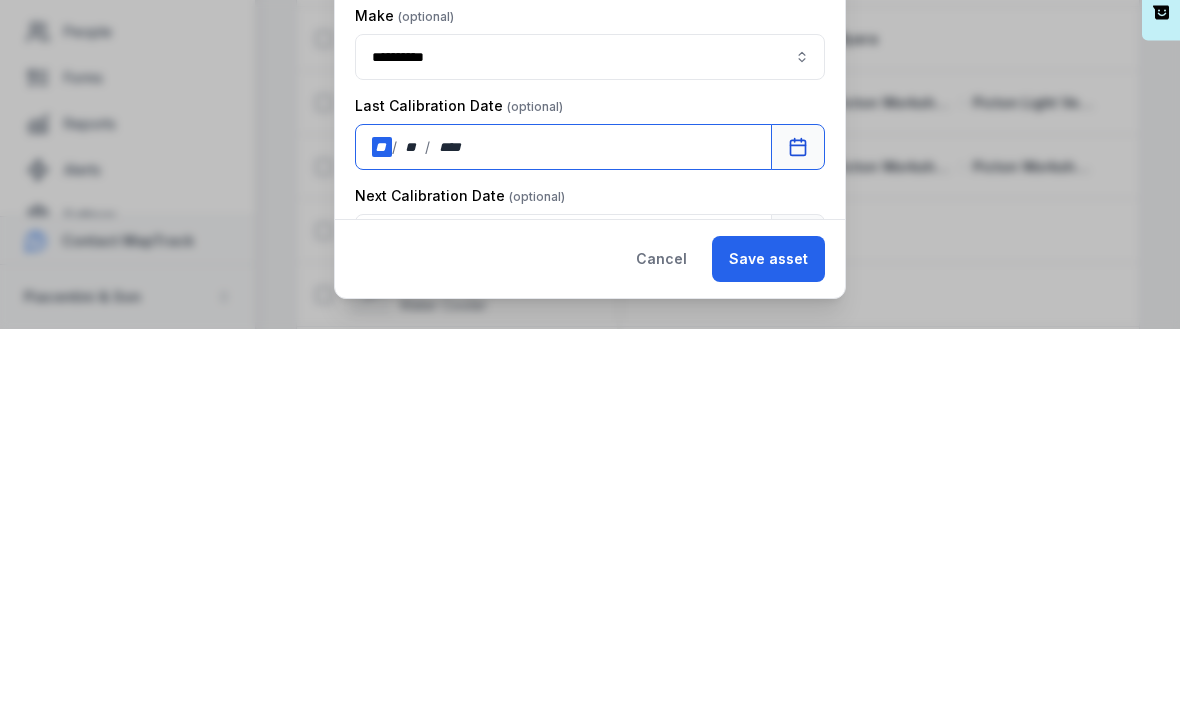 click on "**" at bounding box center [382, 531] 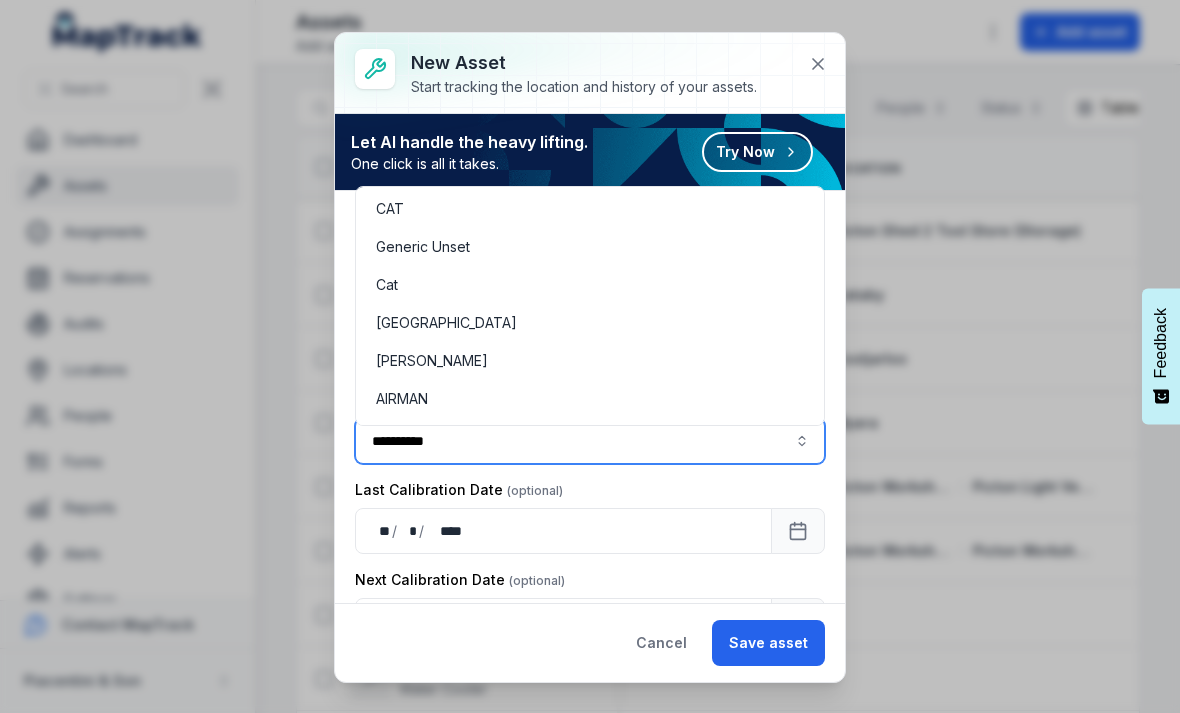 scroll, scrollTop: 220, scrollLeft: 0, axis: vertical 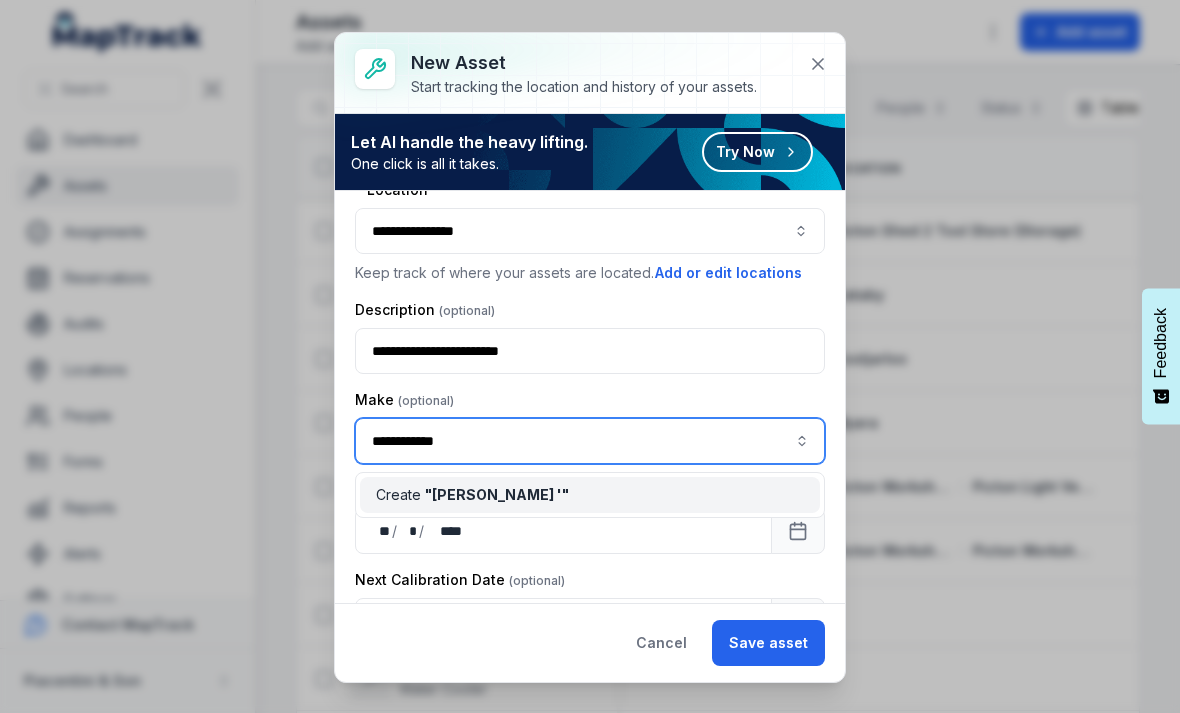 click on "**********" at bounding box center [590, 441] 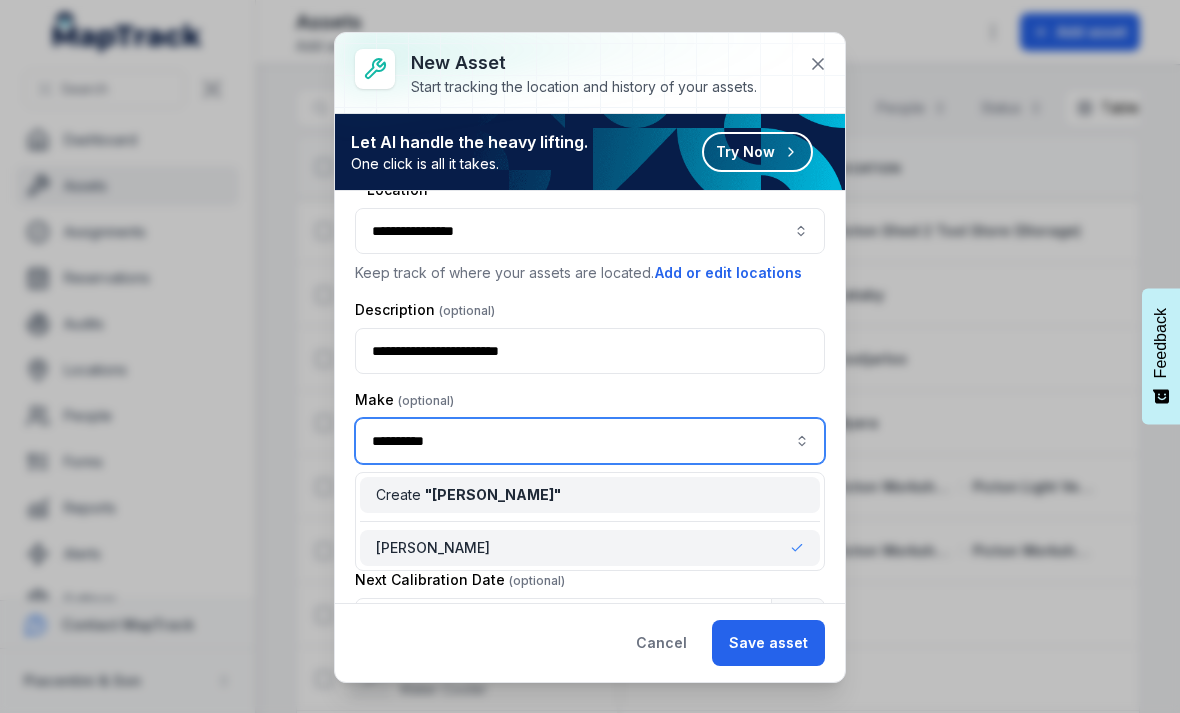 click on "[PERSON_NAME]" at bounding box center [590, 548] 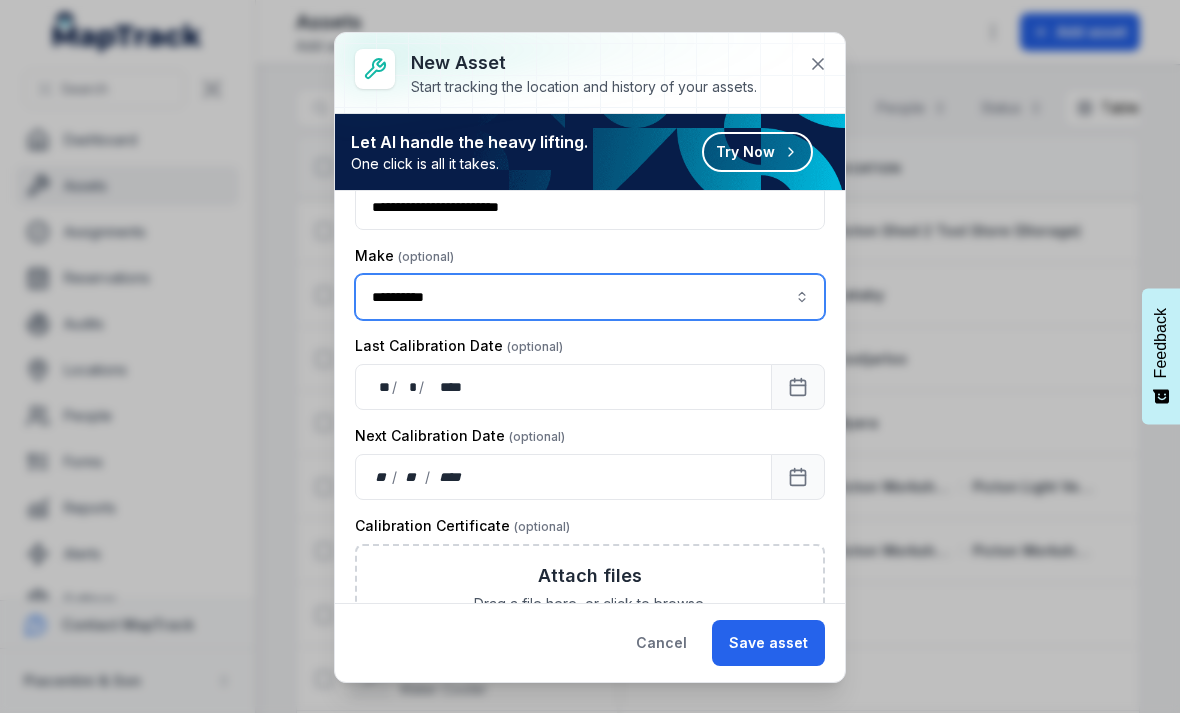 scroll, scrollTop: 301, scrollLeft: 0, axis: vertical 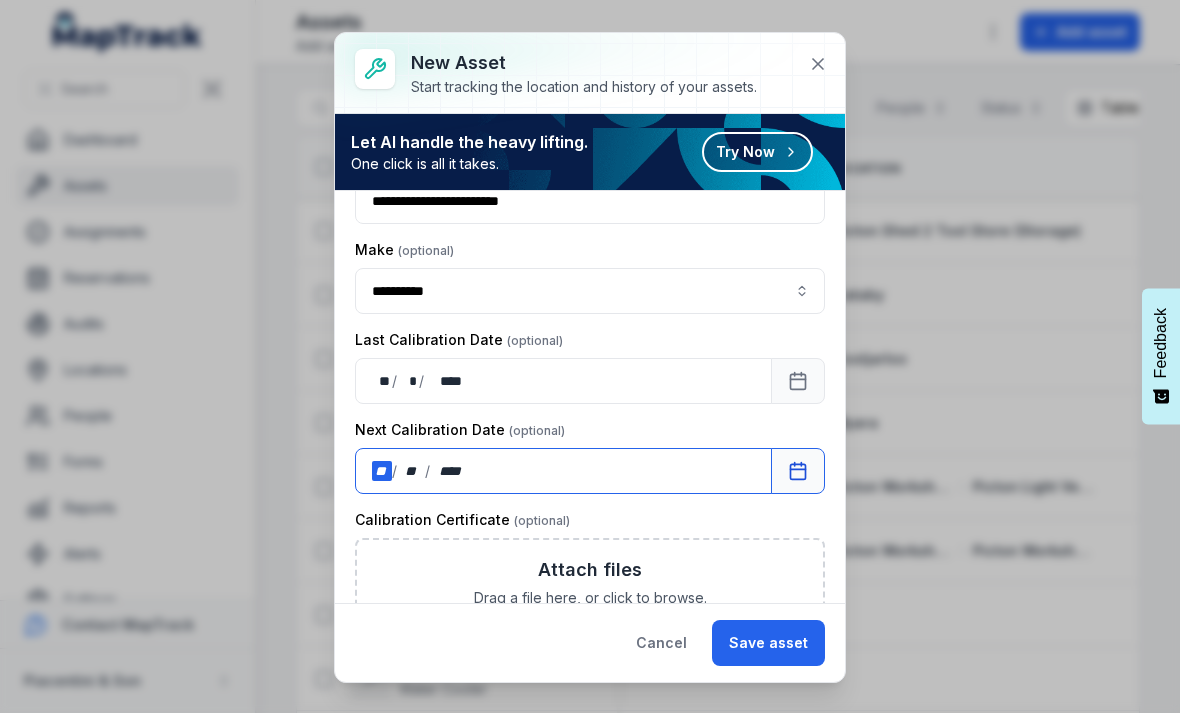 type 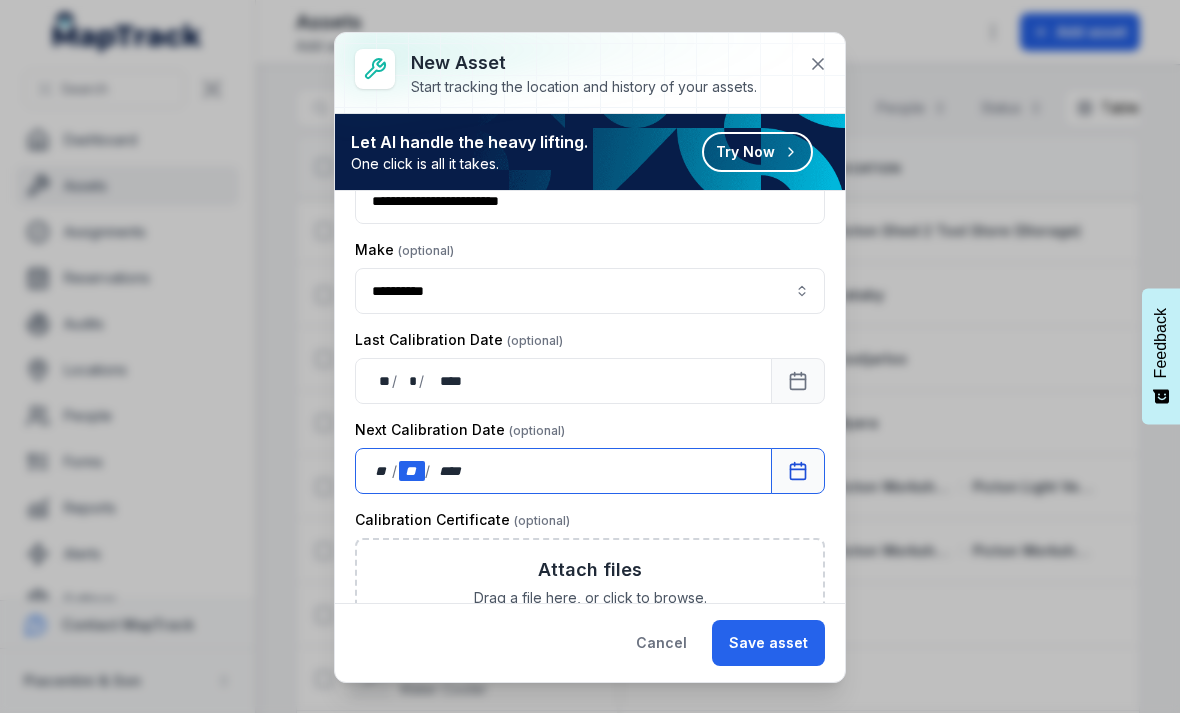 type 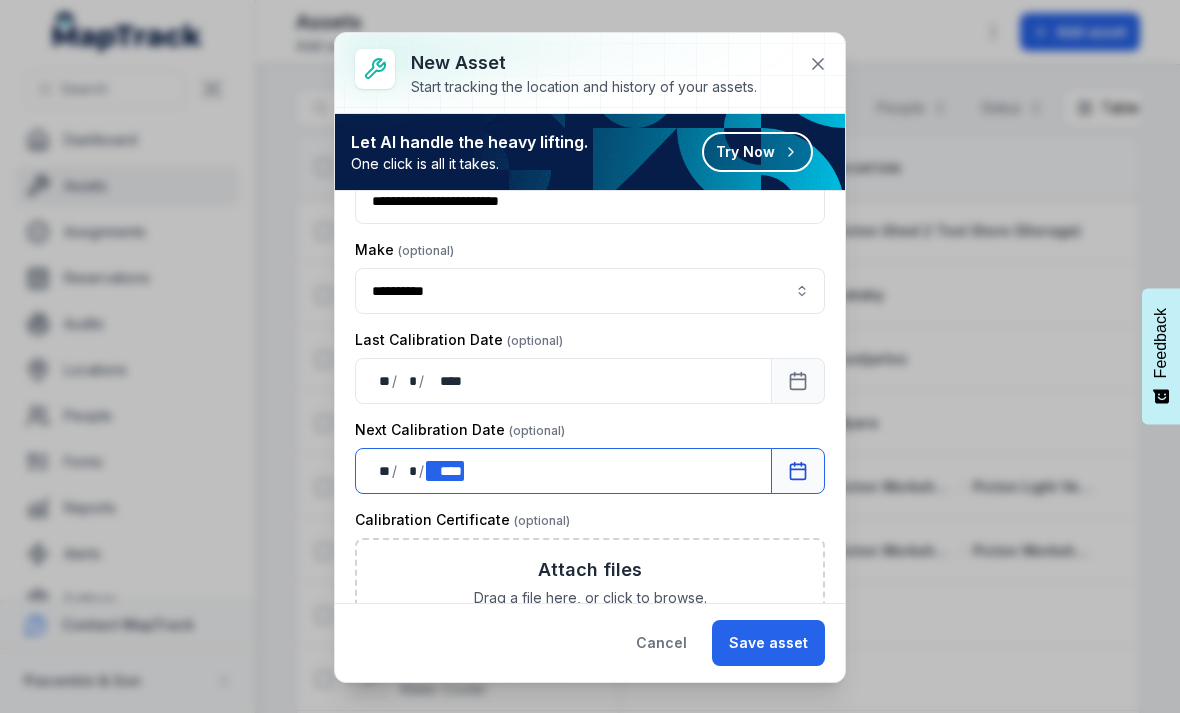 click on "**** ****" at bounding box center [445, 471] 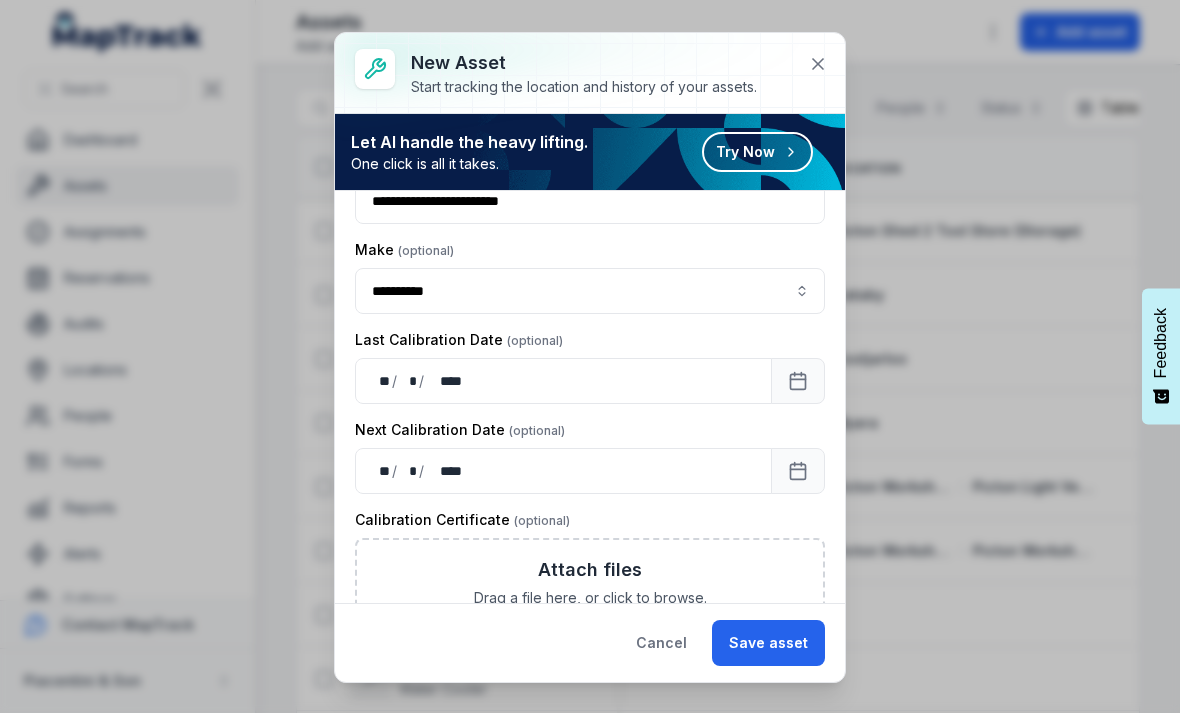click on "**********" at bounding box center (590, 342) 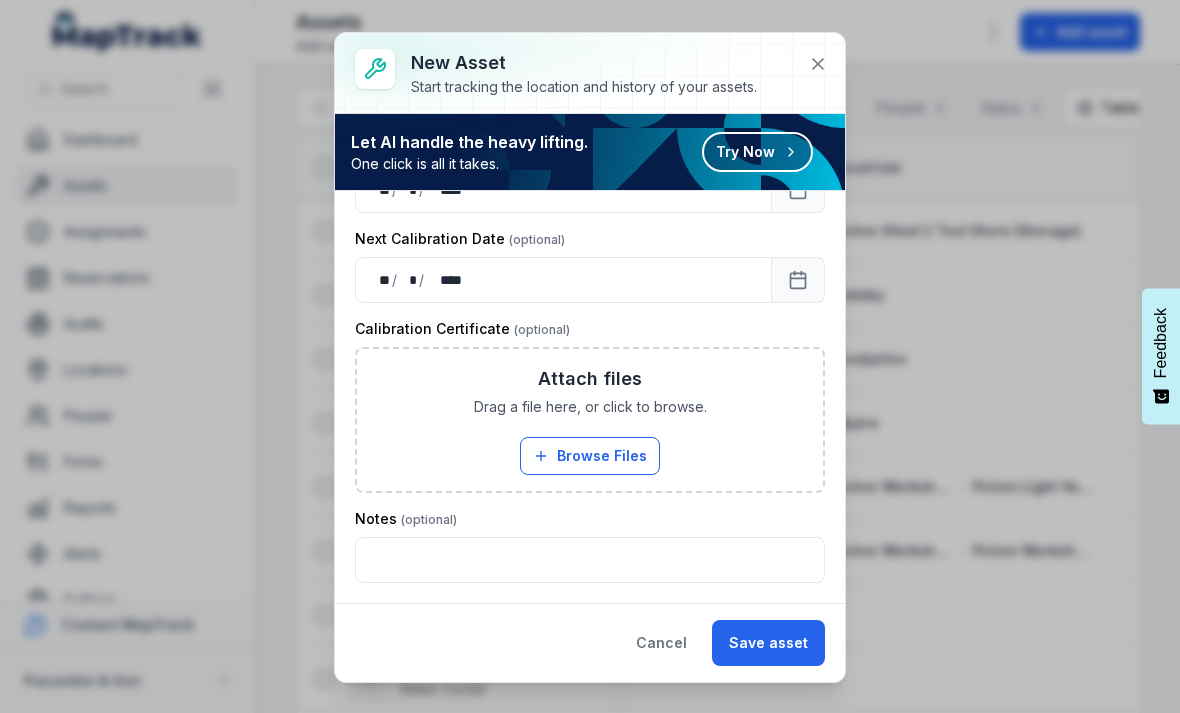 scroll, scrollTop: 492, scrollLeft: 0, axis: vertical 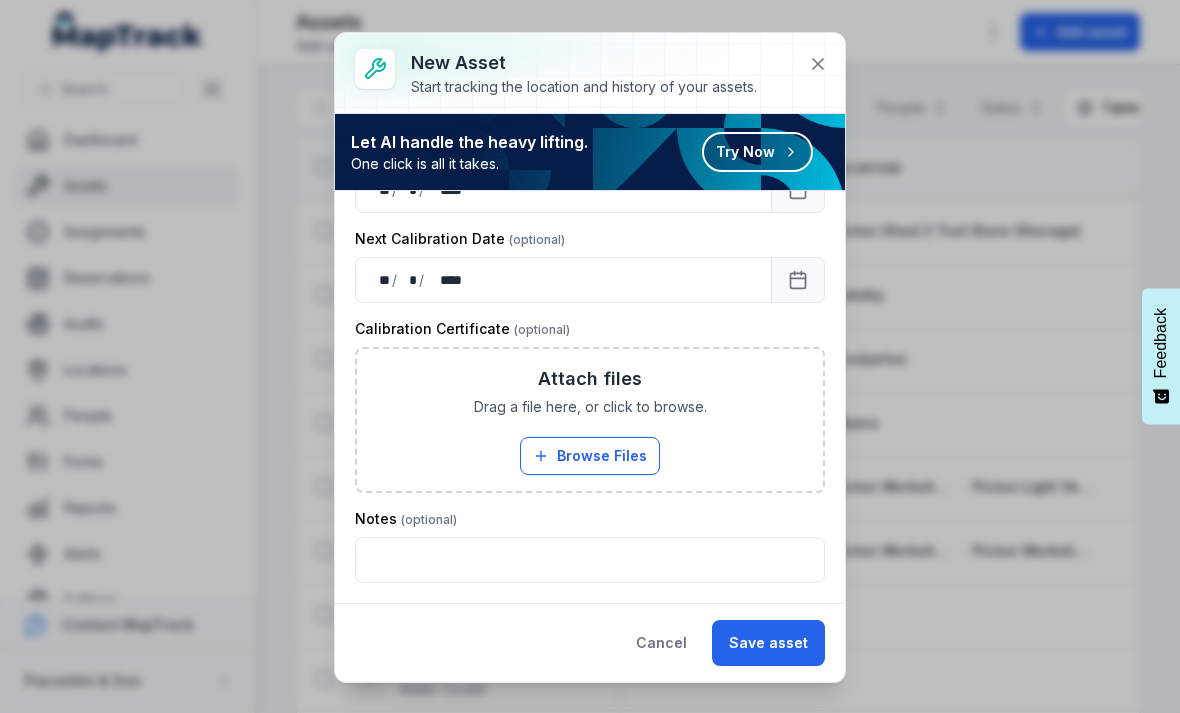 click on "Save asset" at bounding box center (768, 643) 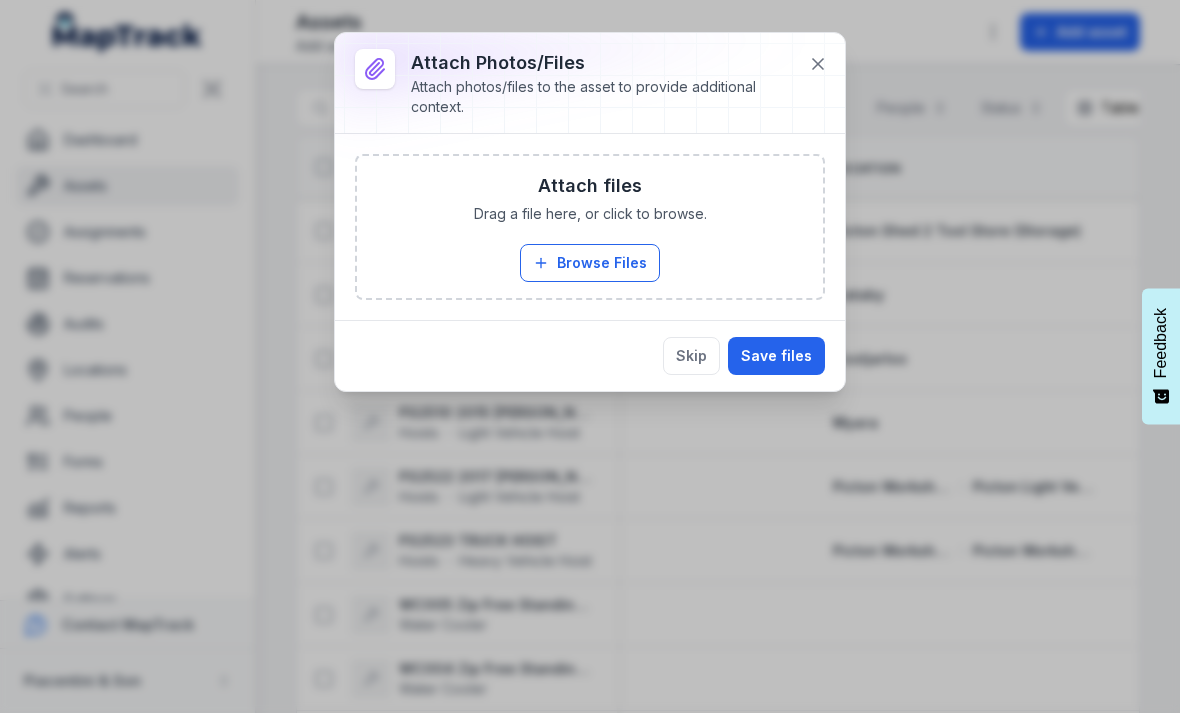 click on "Skip" at bounding box center (691, 356) 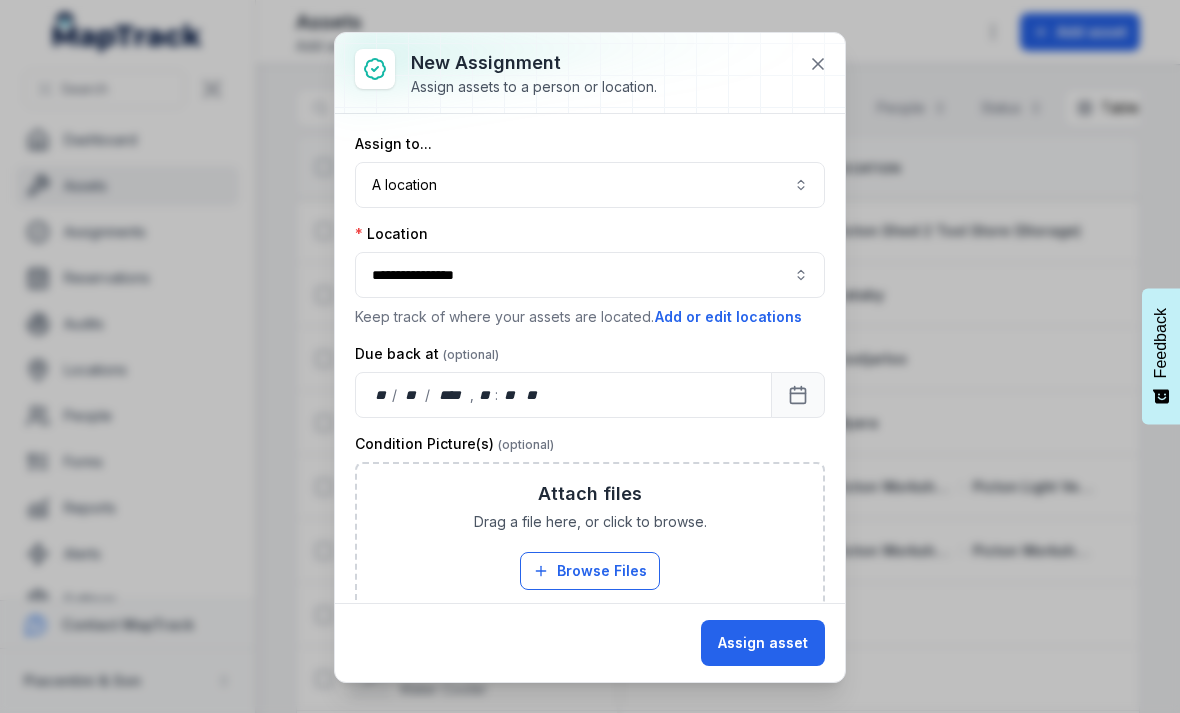 click 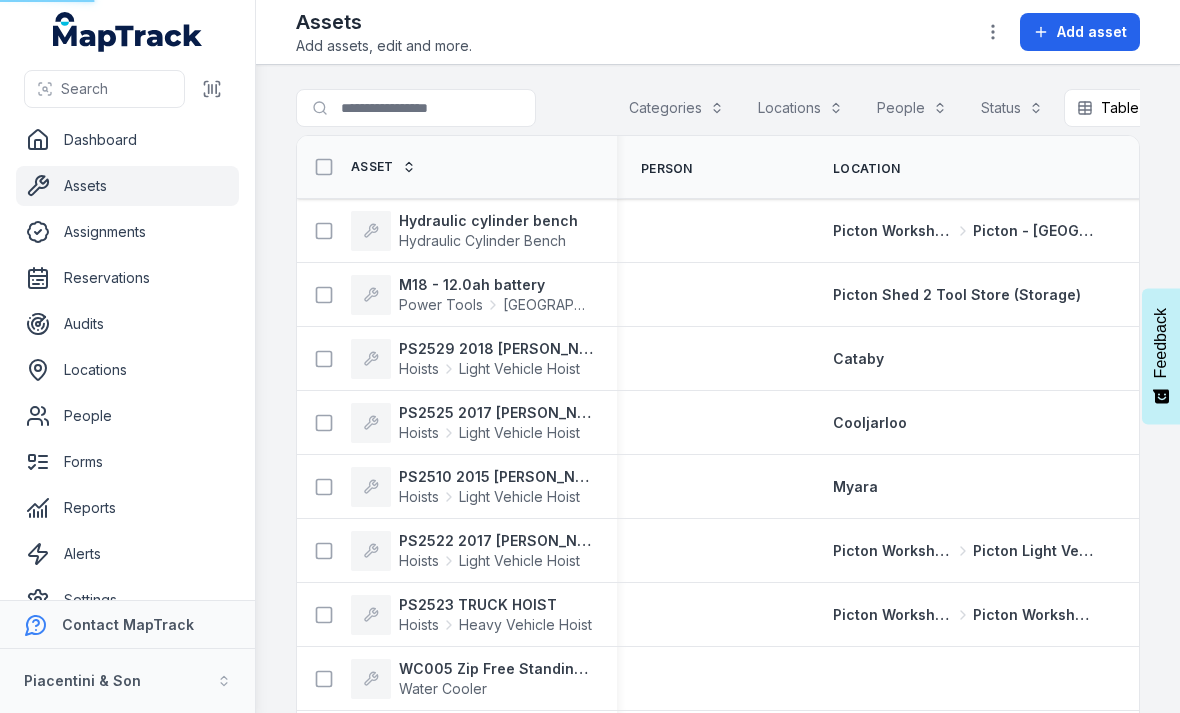 scroll, scrollTop: 0, scrollLeft: 0, axis: both 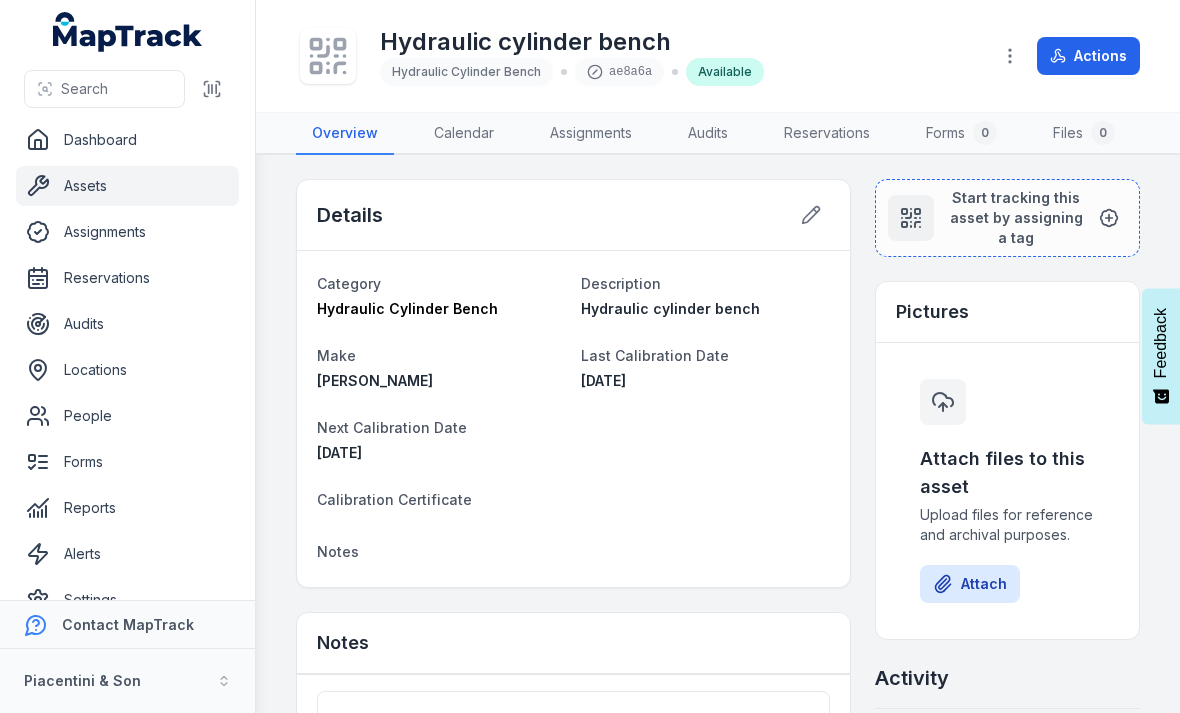 click on "Attach" at bounding box center (970, 584) 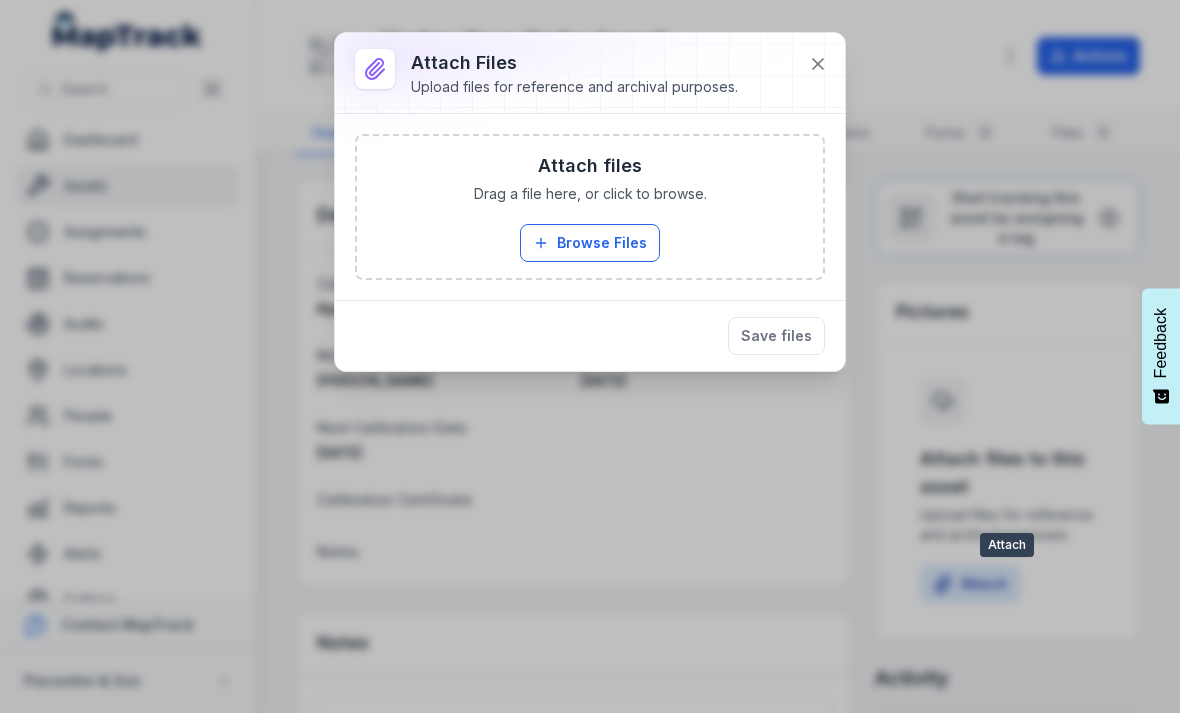 click on "Browse Files" at bounding box center [590, 243] 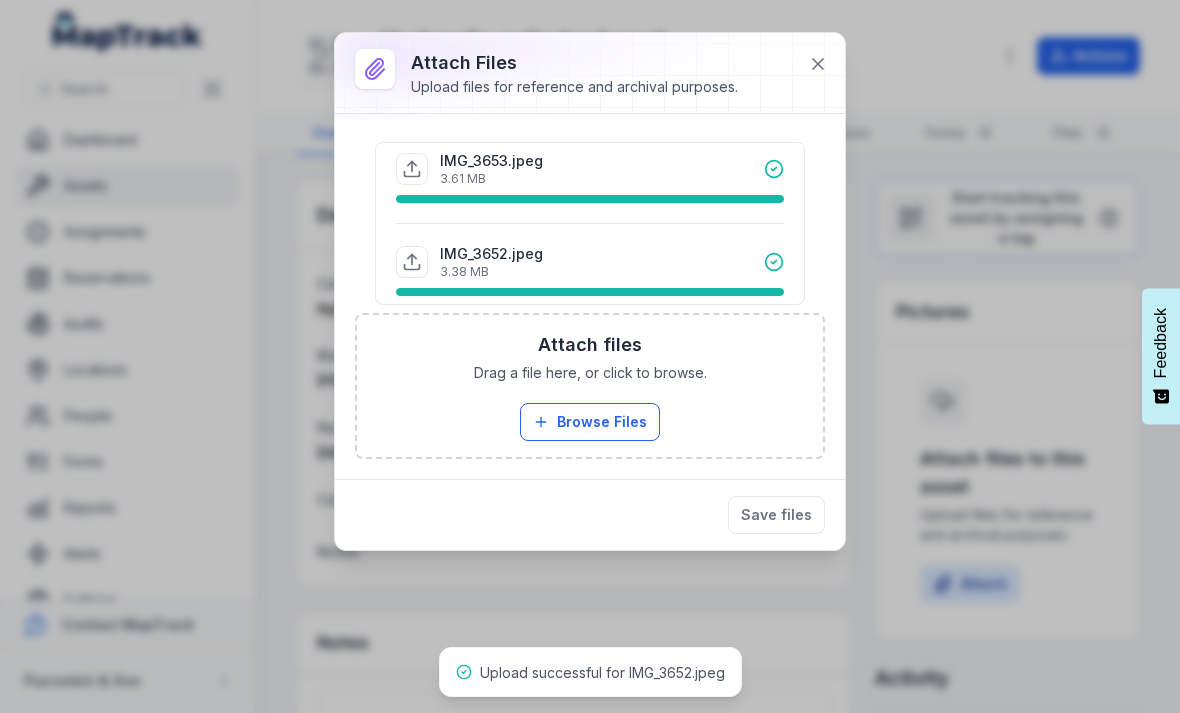 click on "Save files" at bounding box center [776, 515] 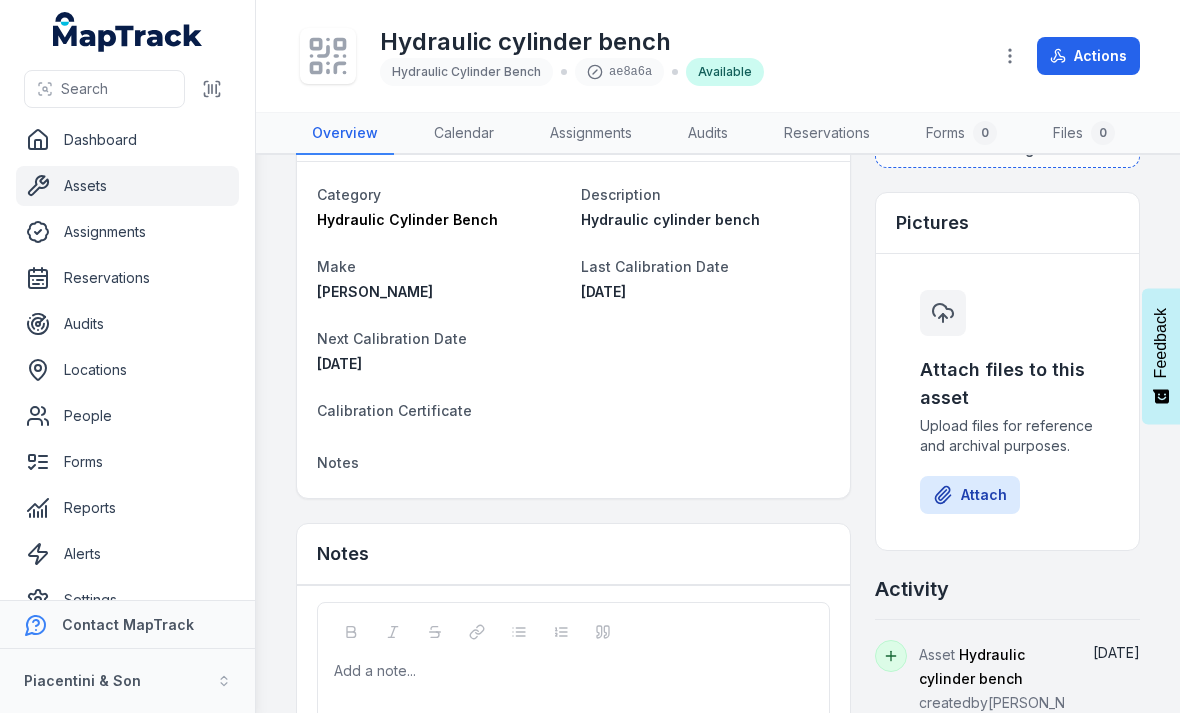 scroll, scrollTop: 91, scrollLeft: 0, axis: vertical 